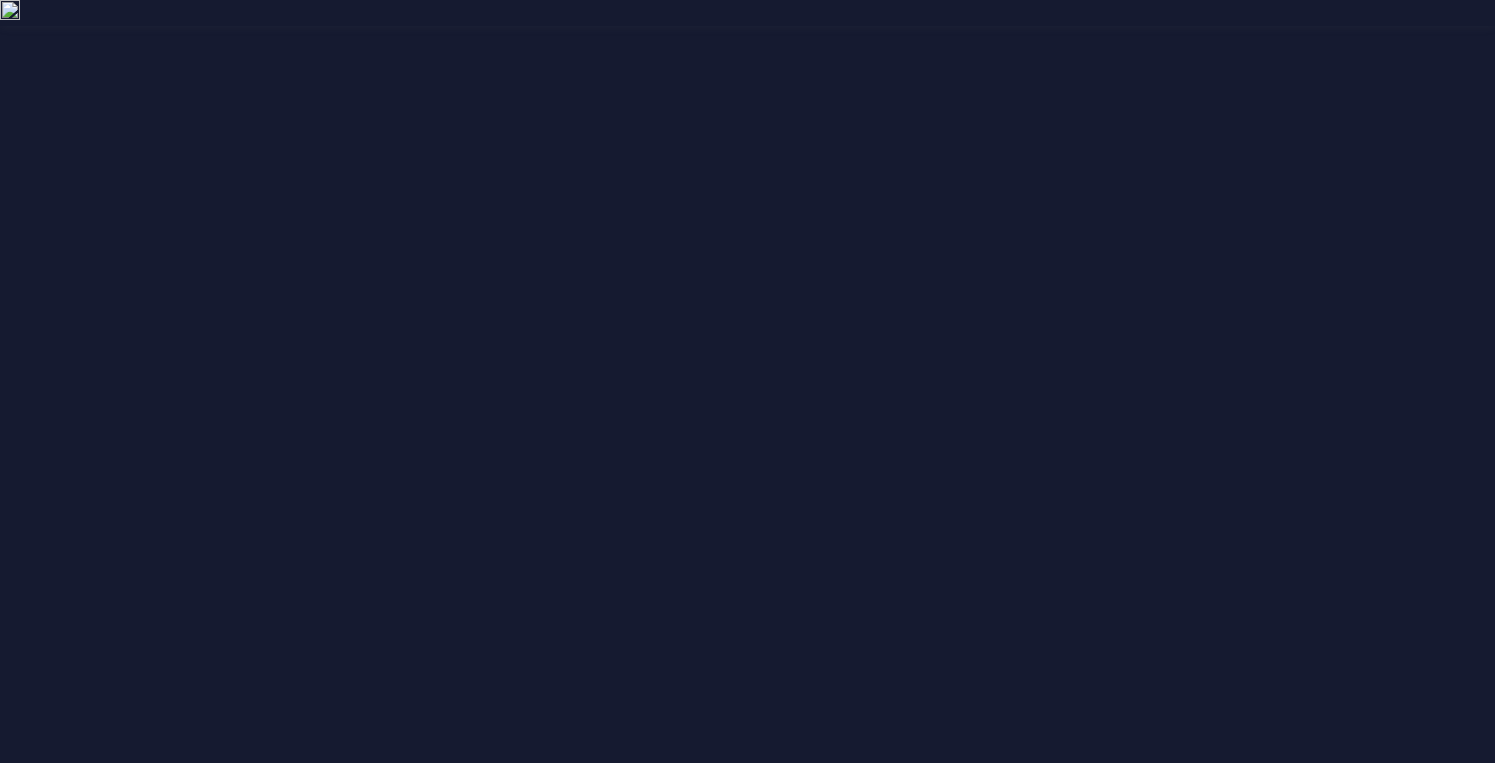 scroll, scrollTop: 0, scrollLeft: 0, axis: both 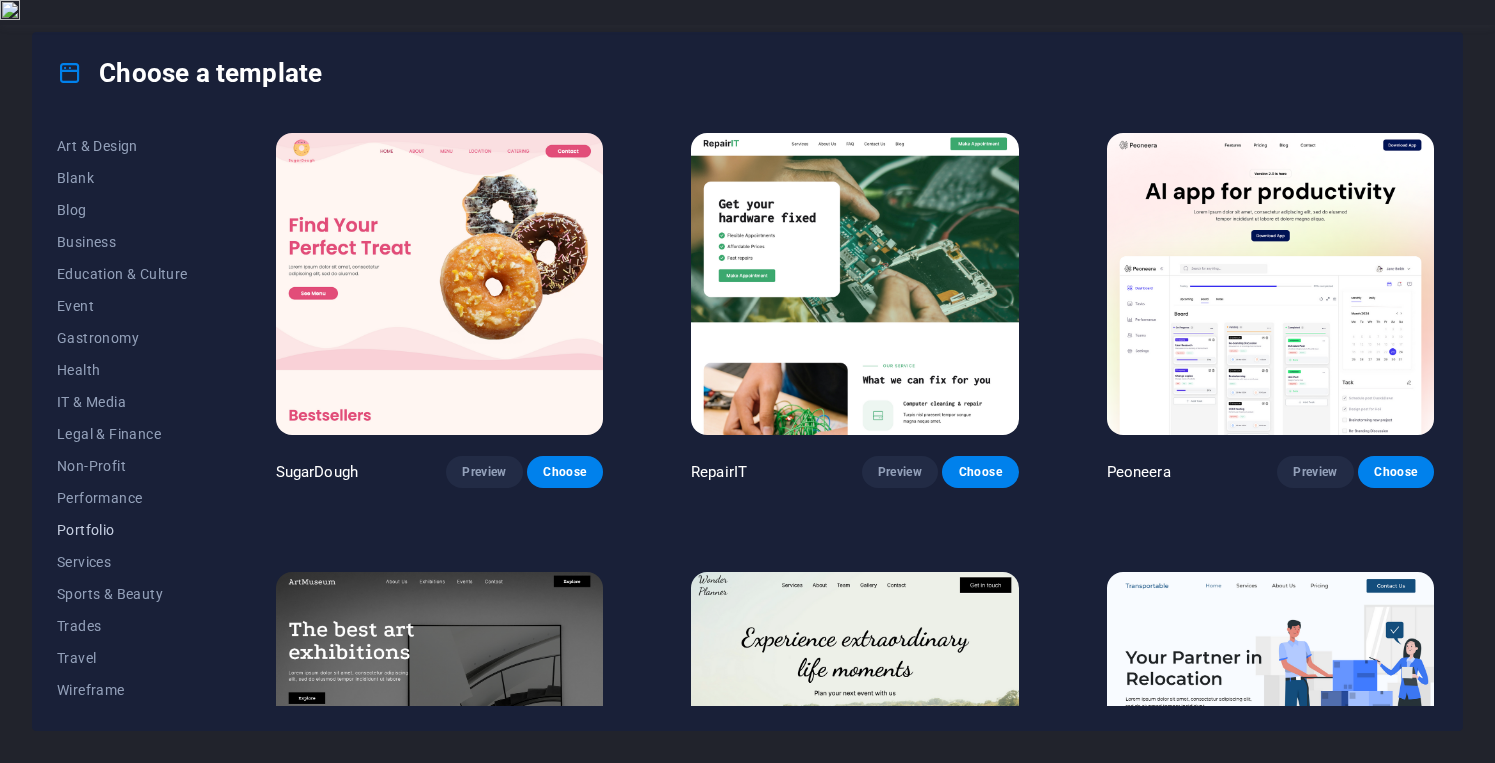 click on "Portfolio" at bounding box center [122, 530] 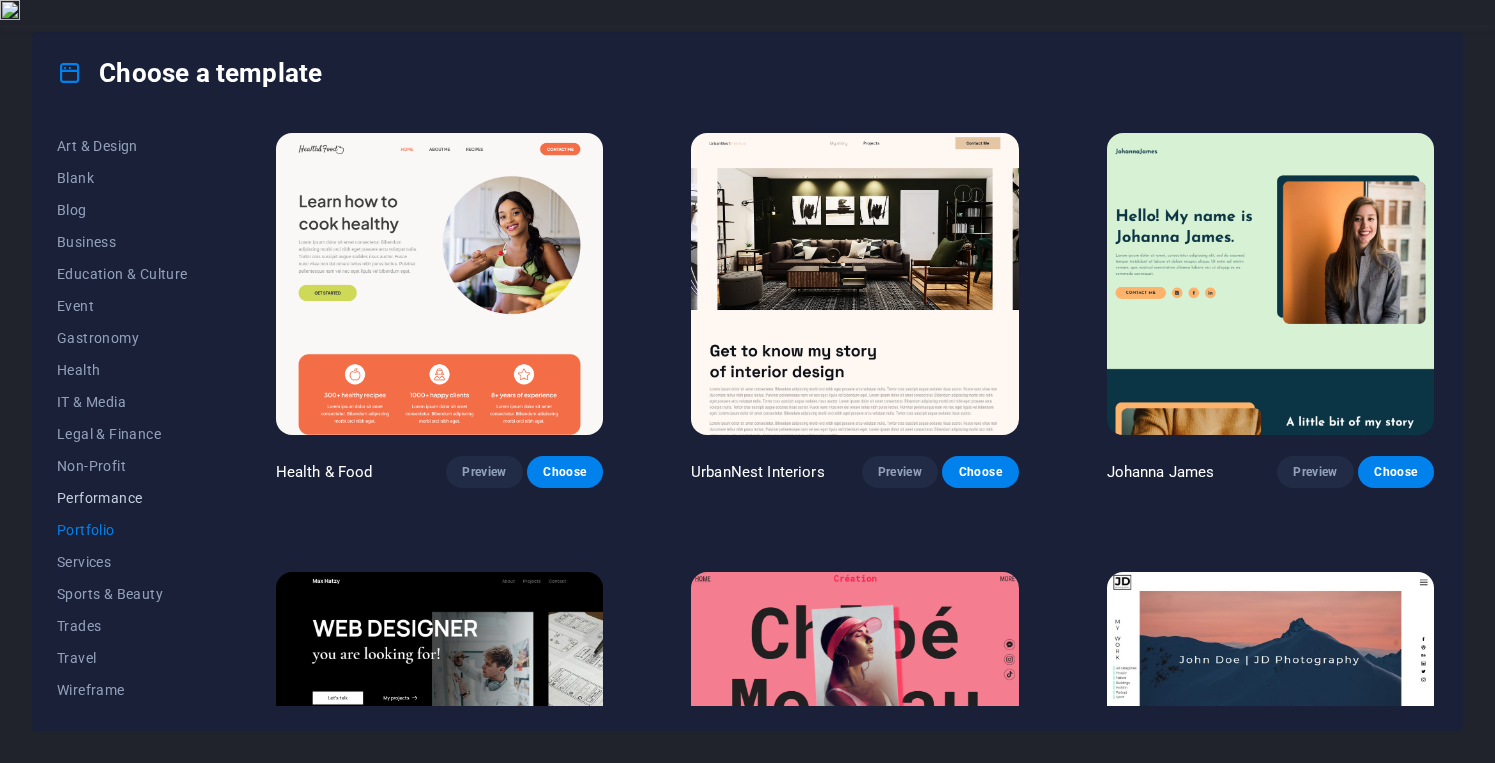 click on "Performance" at bounding box center [122, 498] 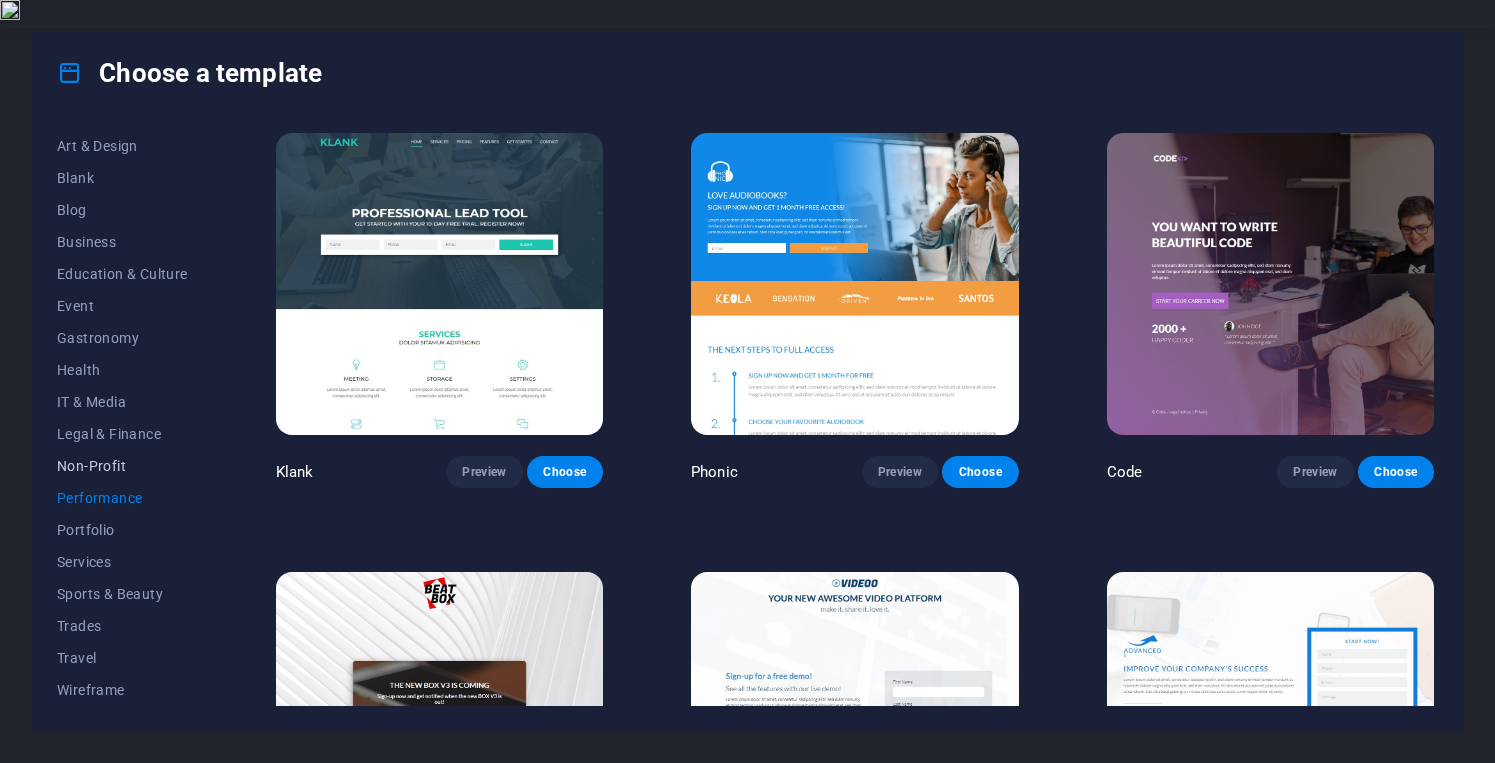 click on "Non-Profit" at bounding box center [122, 466] 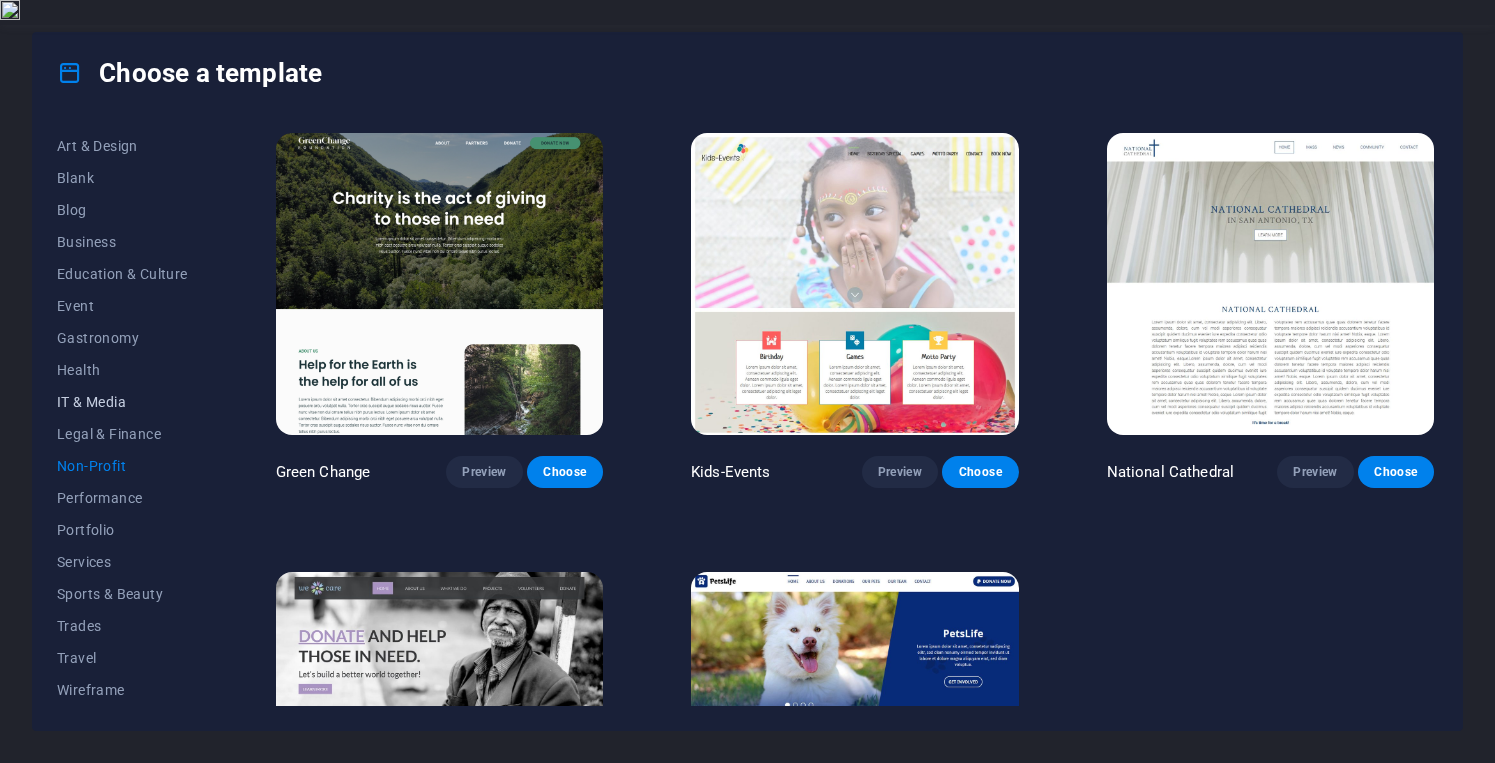 click on "IT & Media" at bounding box center (122, 402) 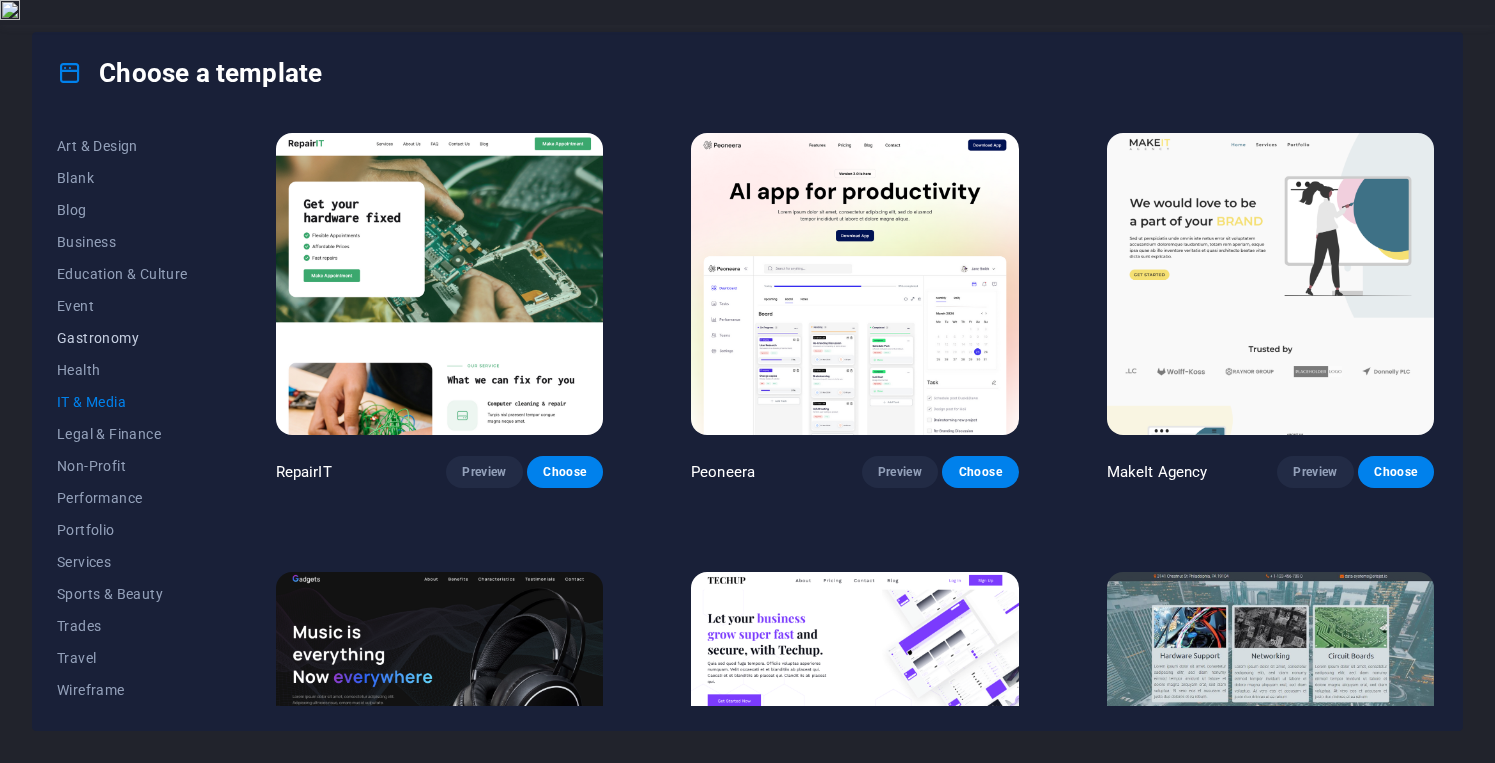 click on "Gastronomy" at bounding box center [122, 338] 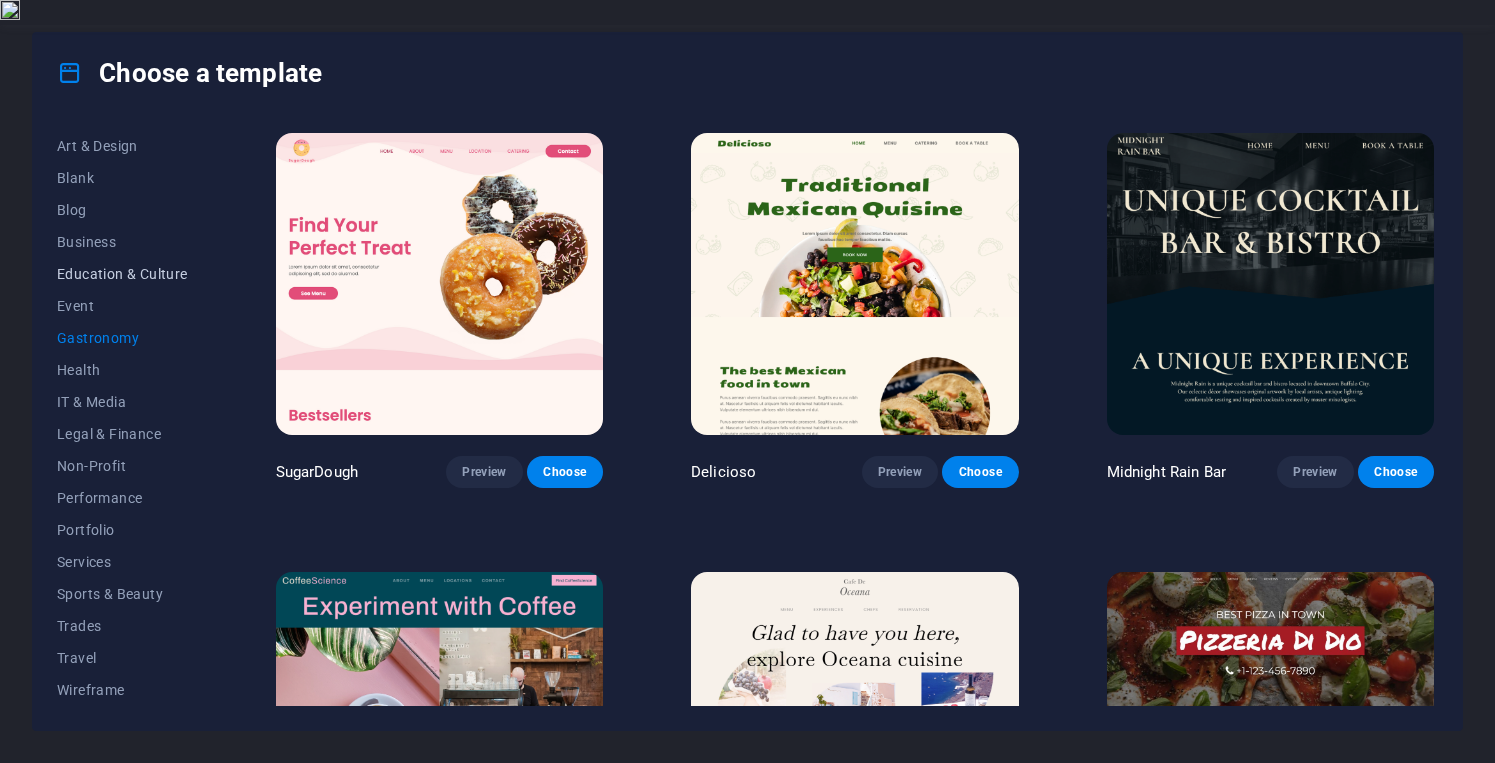 scroll, scrollTop: 0, scrollLeft: 0, axis: both 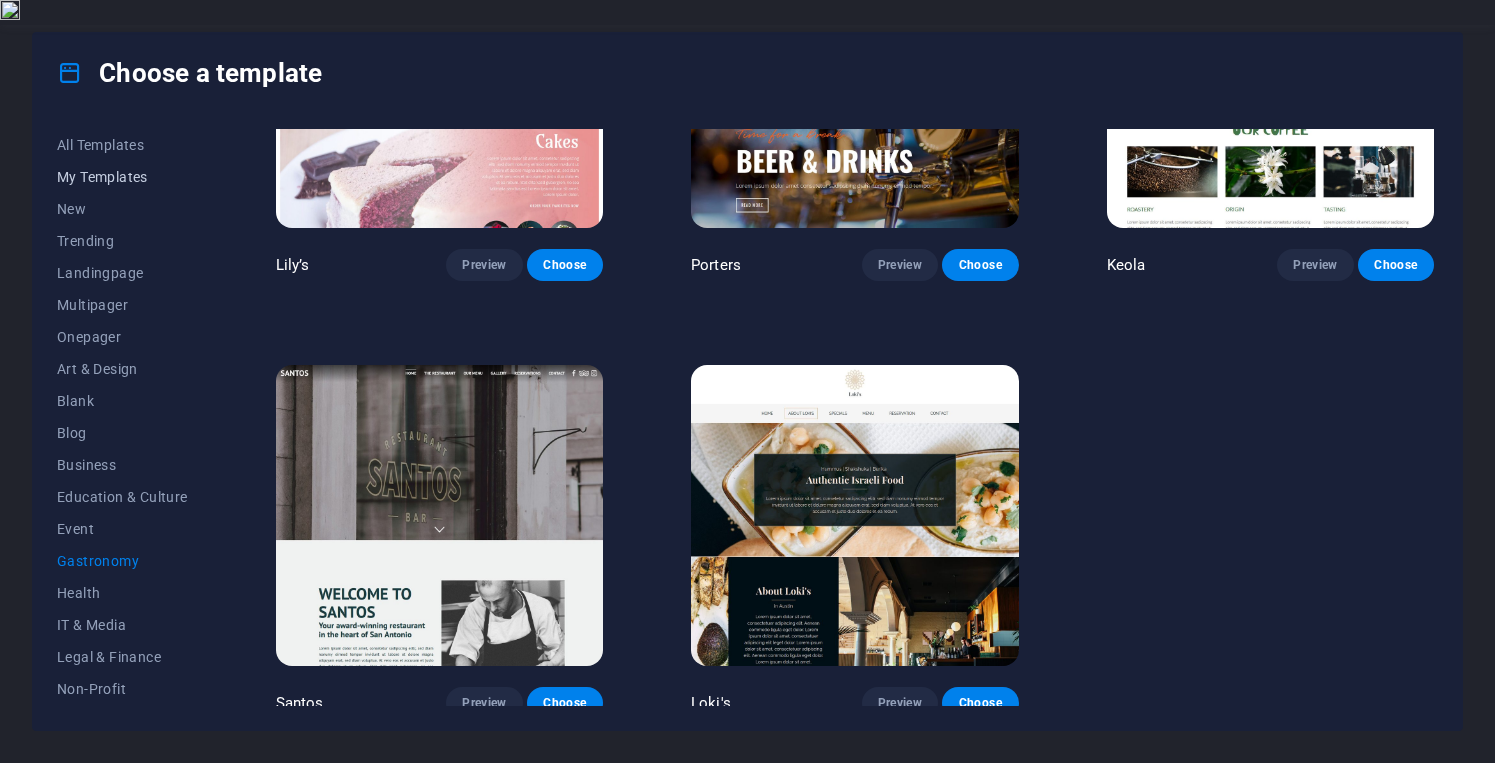 click on "My Templates" at bounding box center (122, 177) 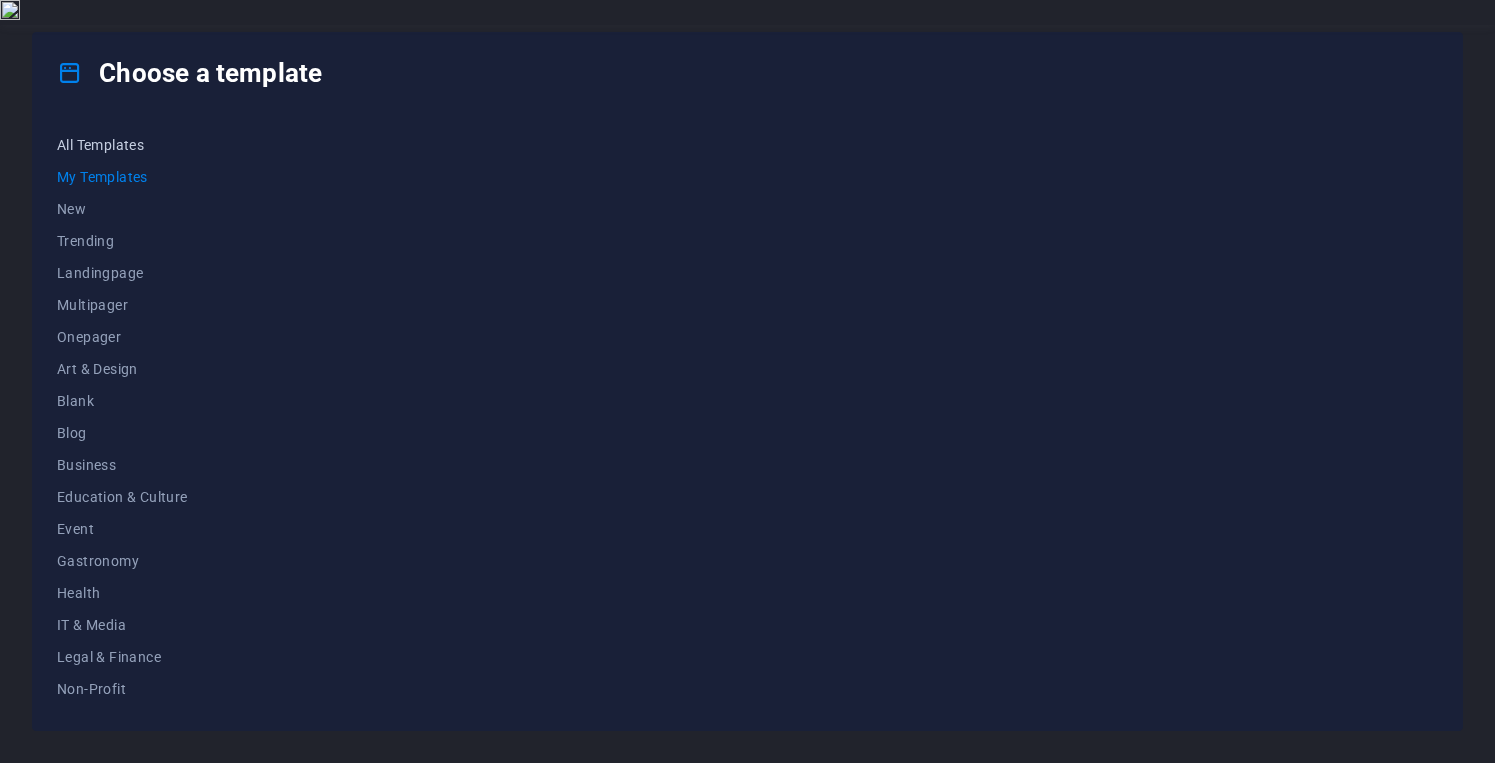 click on "All Templates" at bounding box center (122, 145) 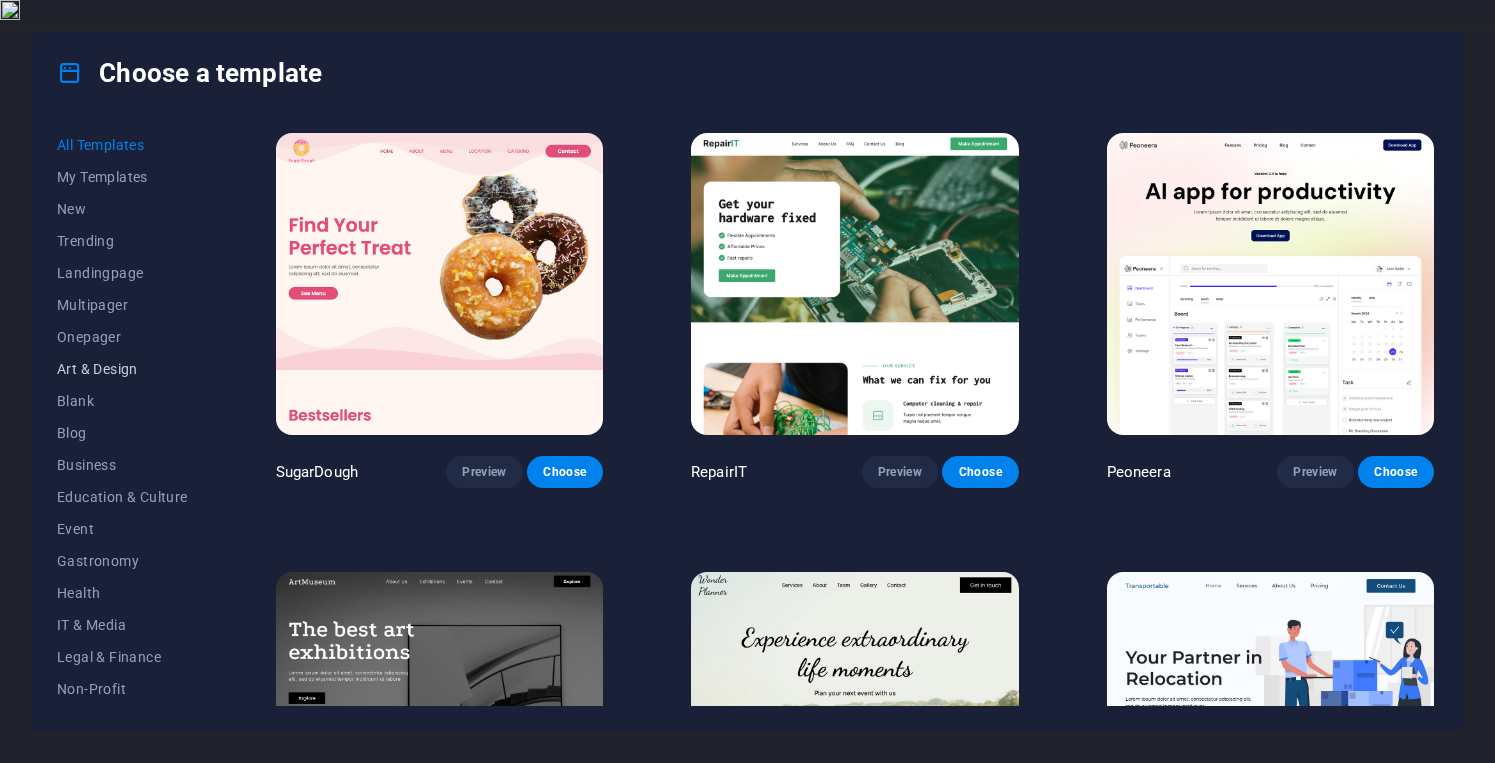 click on "Art & Design" at bounding box center [122, 369] 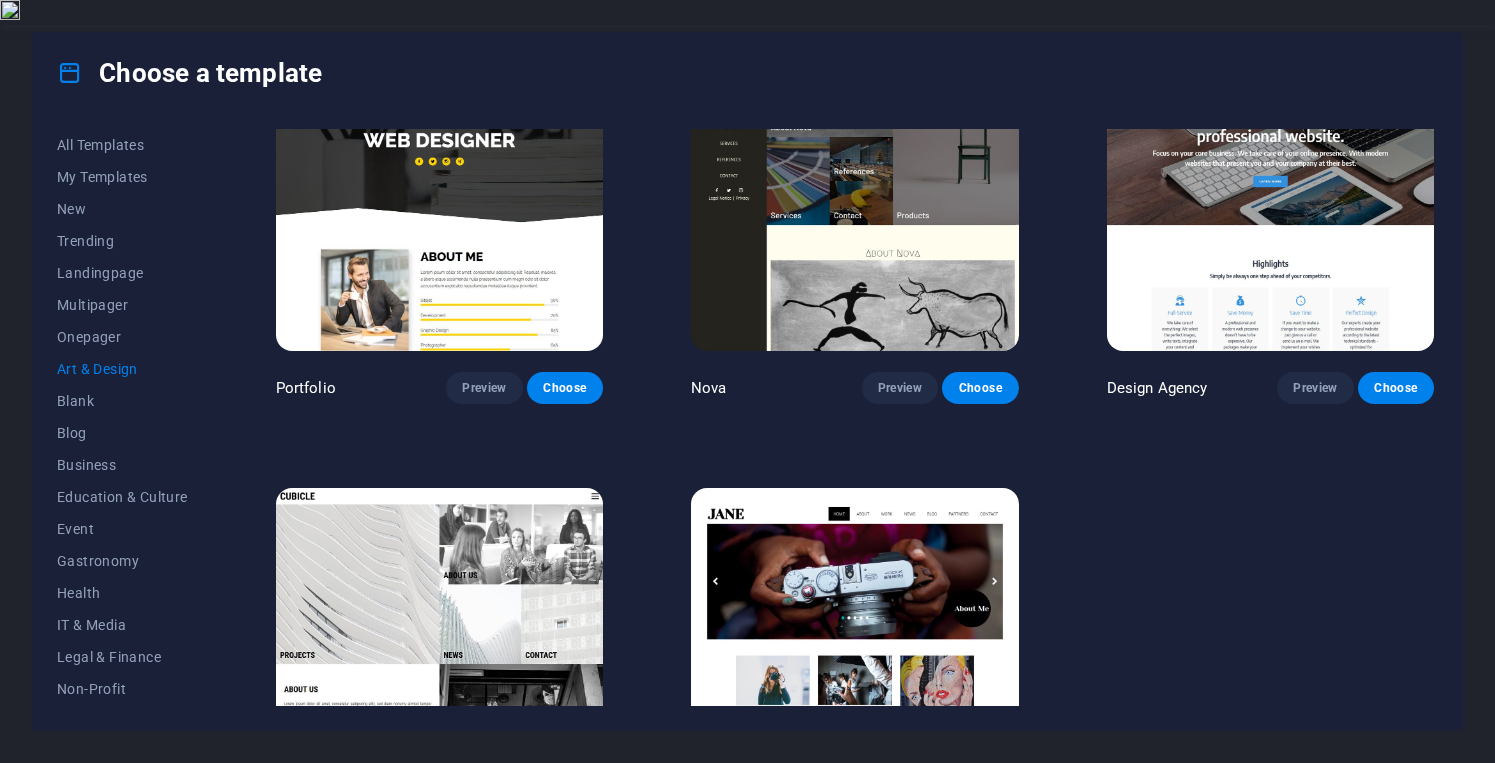 scroll, scrollTop: 1525, scrollLeft: 0, axis: vertical 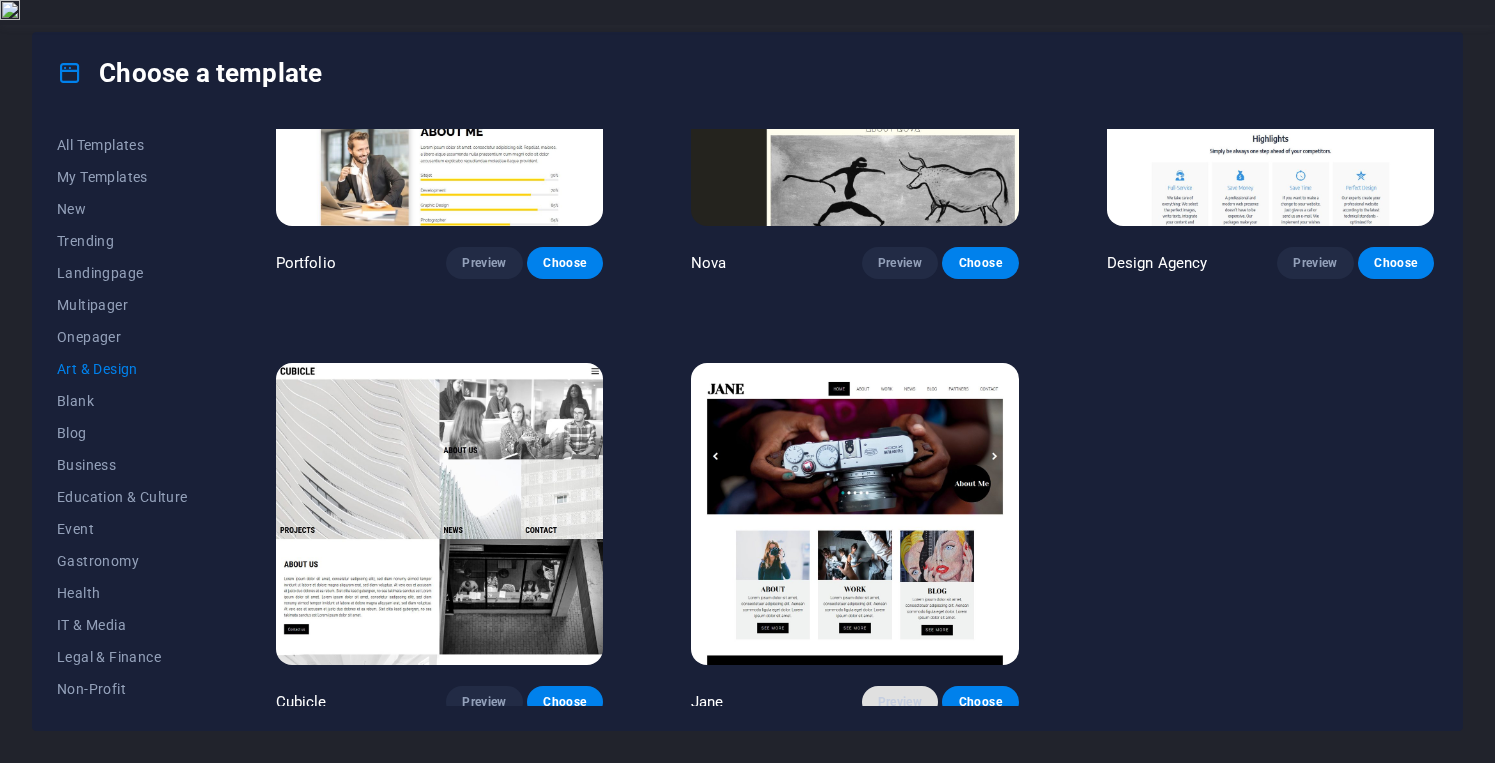 click on "Preview" at bounding box center (900, 702) 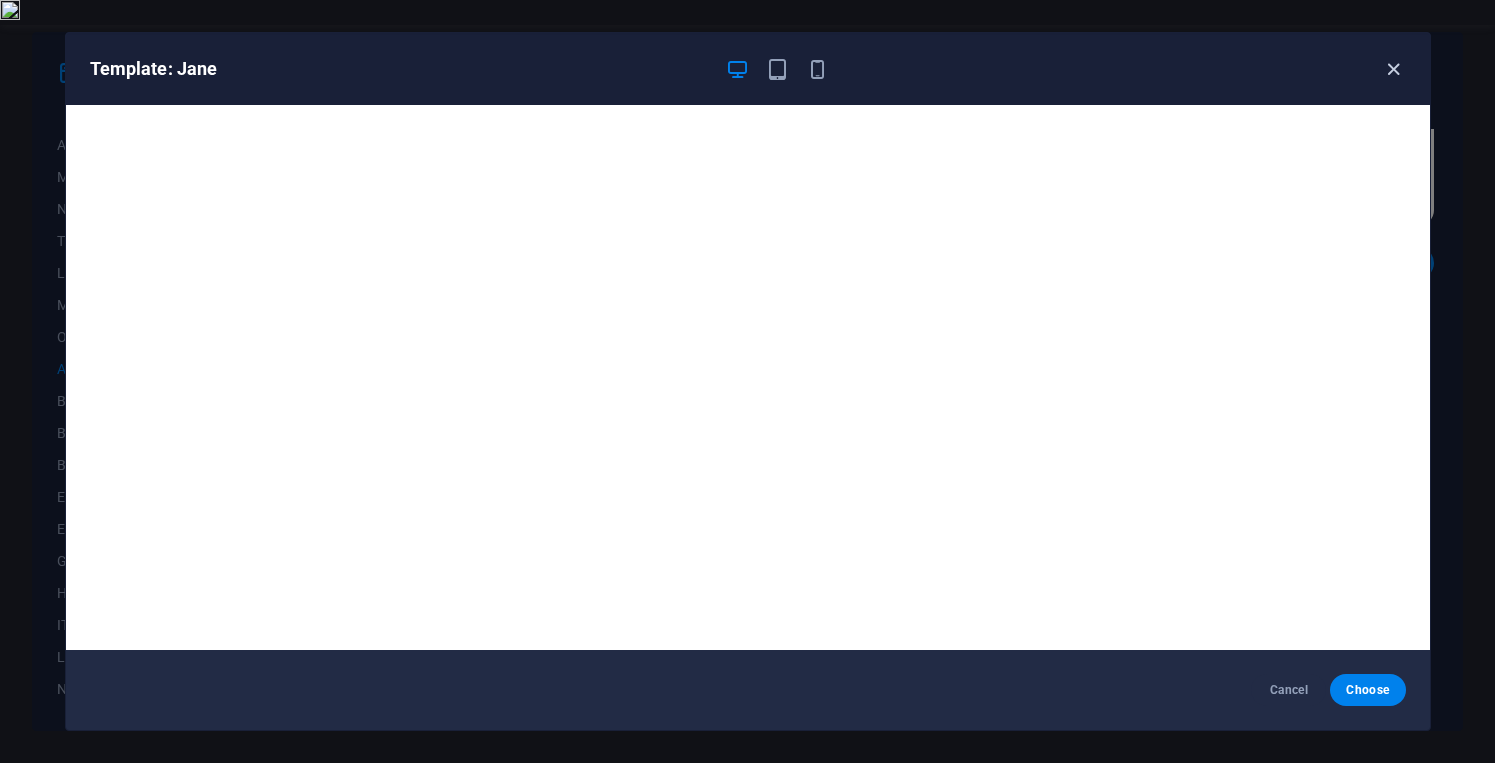 click at bounding box center (1393, 69) 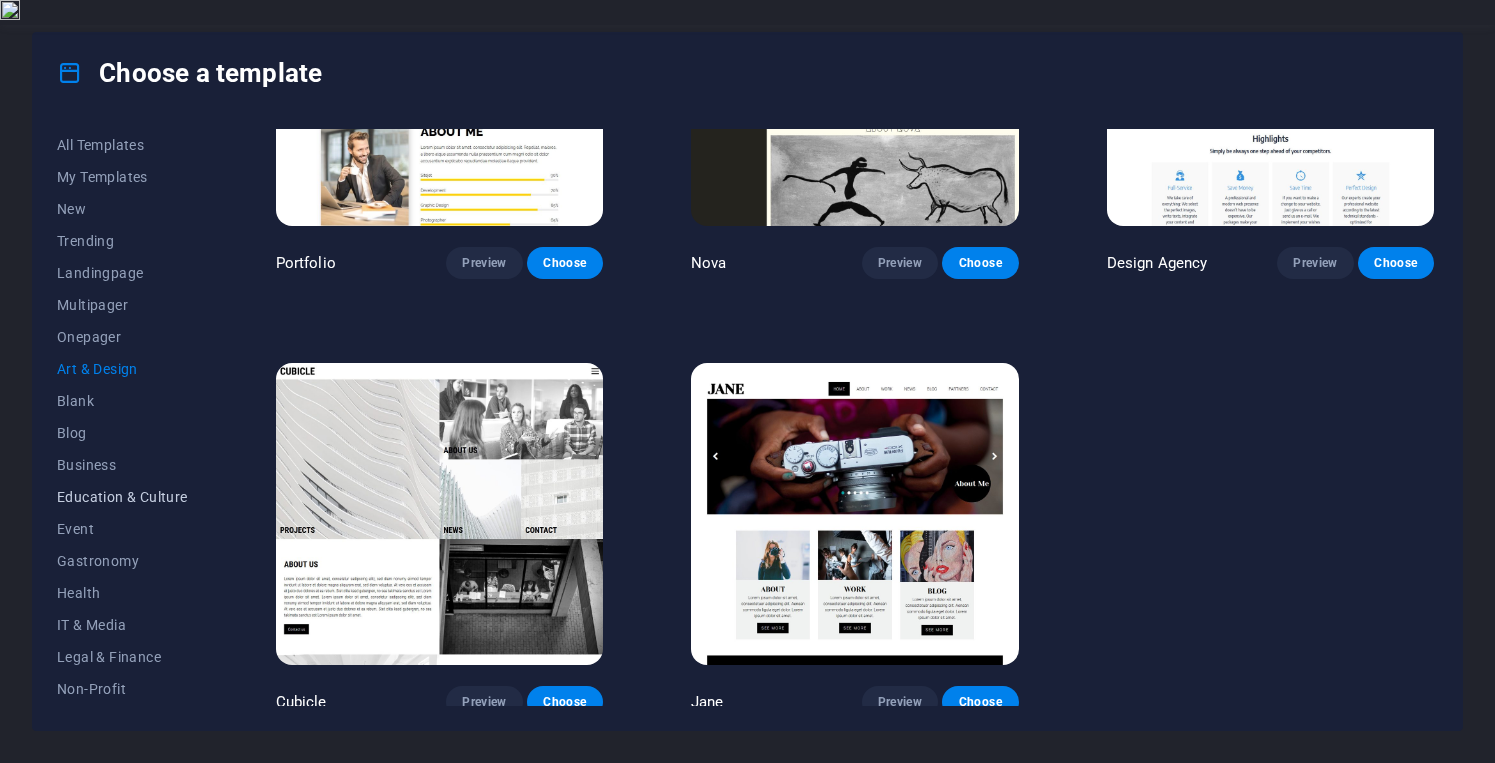 click on "Education & Culture" at bounding box center [122, 497] 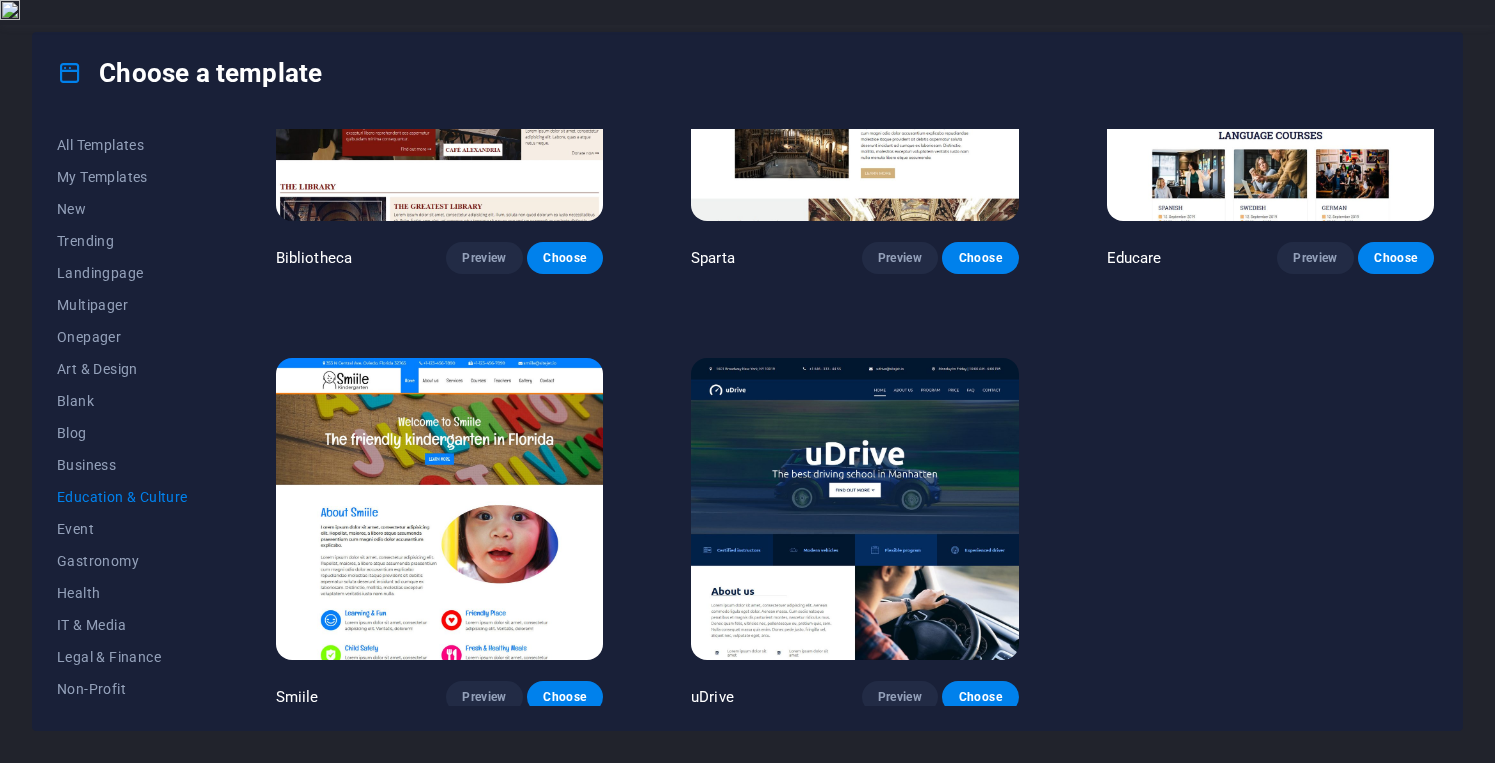 scroll, scrollTop: 185, scrollLeft: 0, axis: vertical 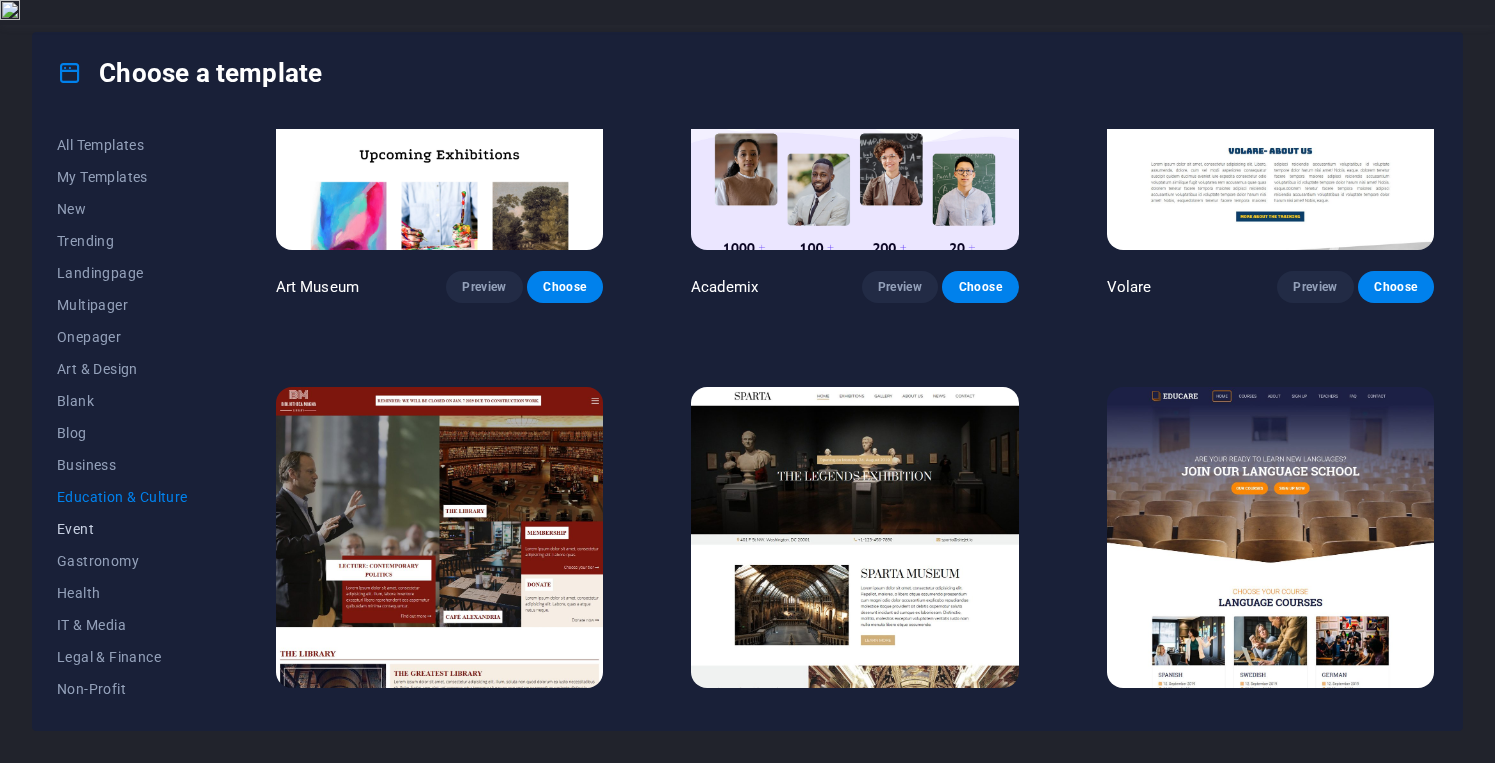 click on "Event" at bounding box center [122, 529] 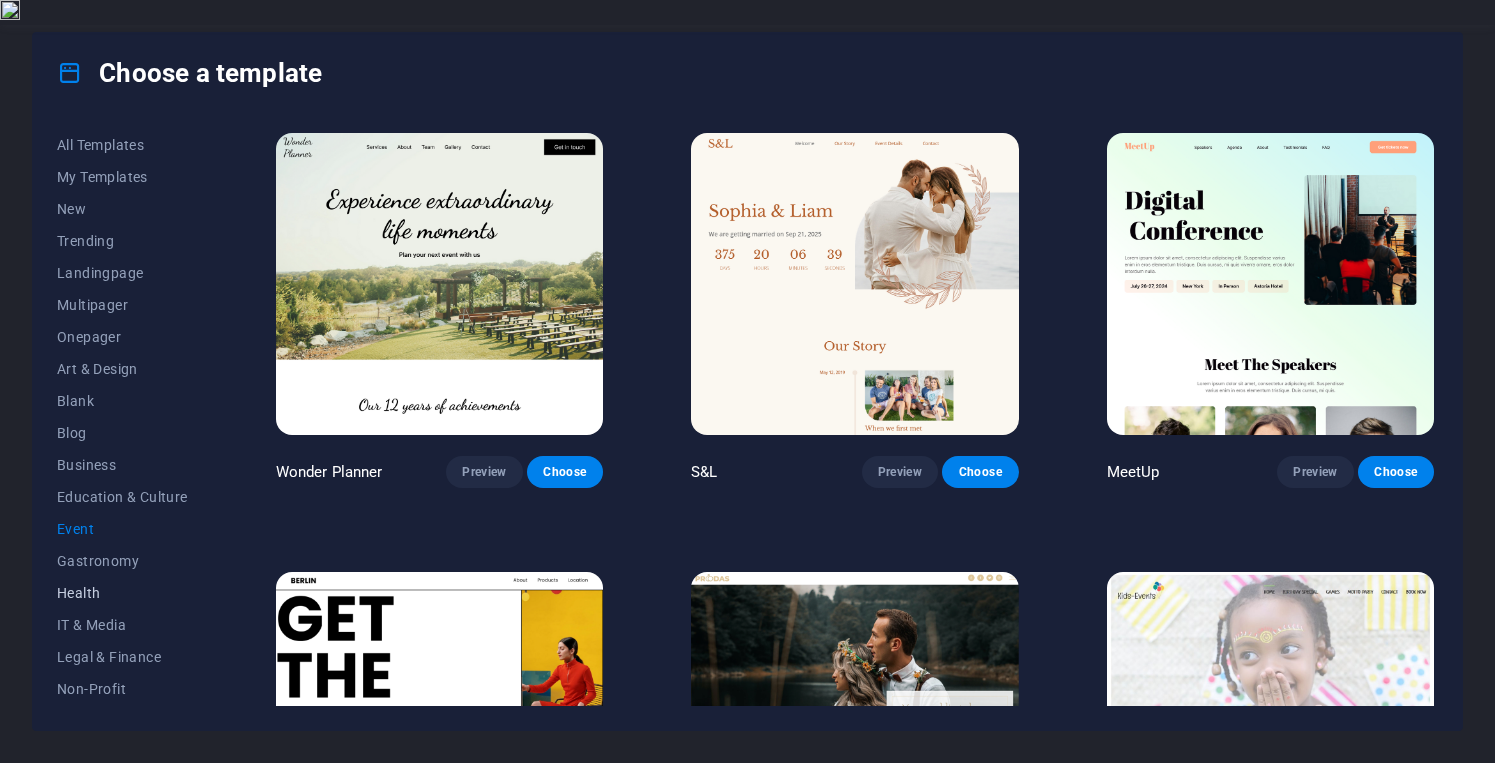 click on "Health" at bounding box center [122, 593] 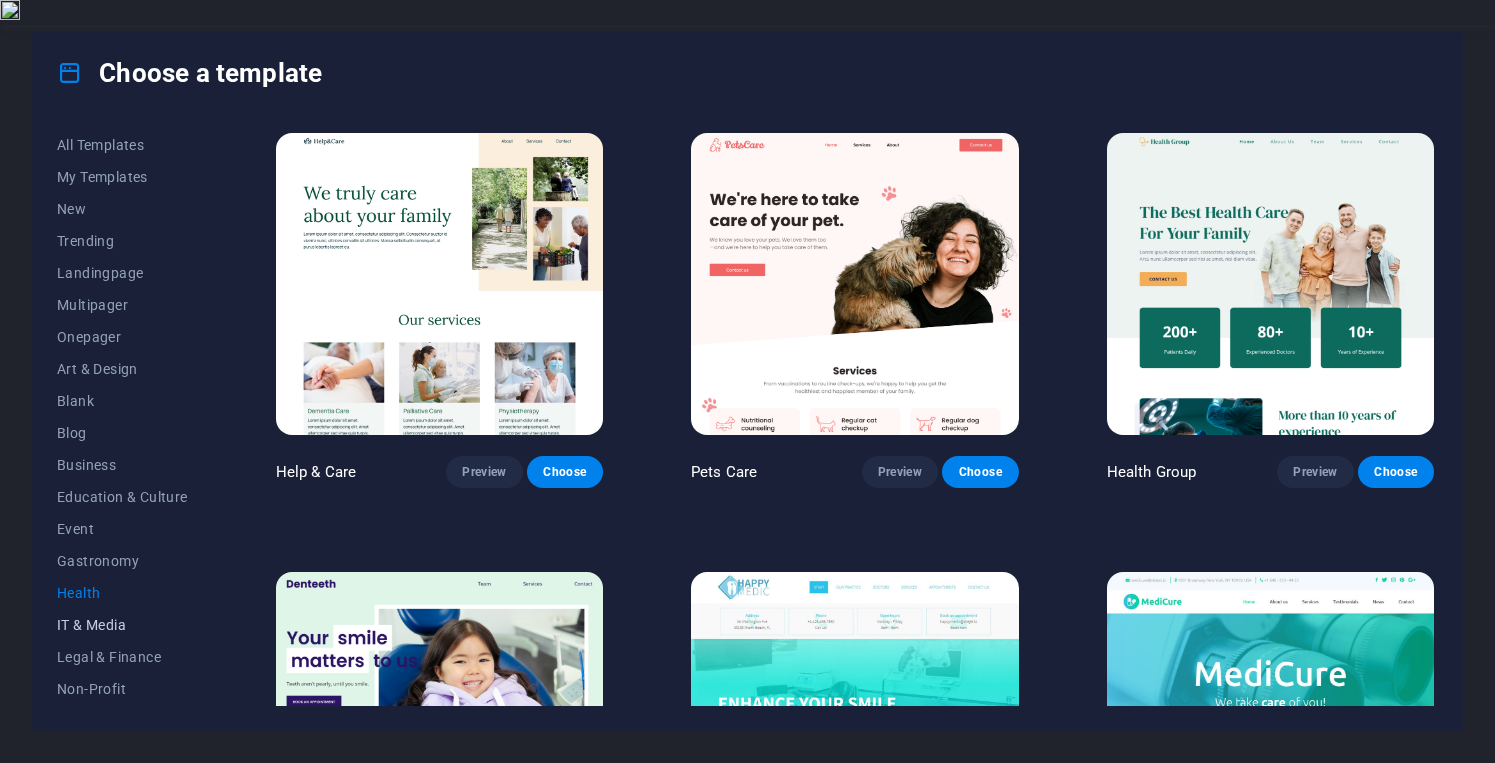 click on "IT & Media" at bounding box center [122, 625] 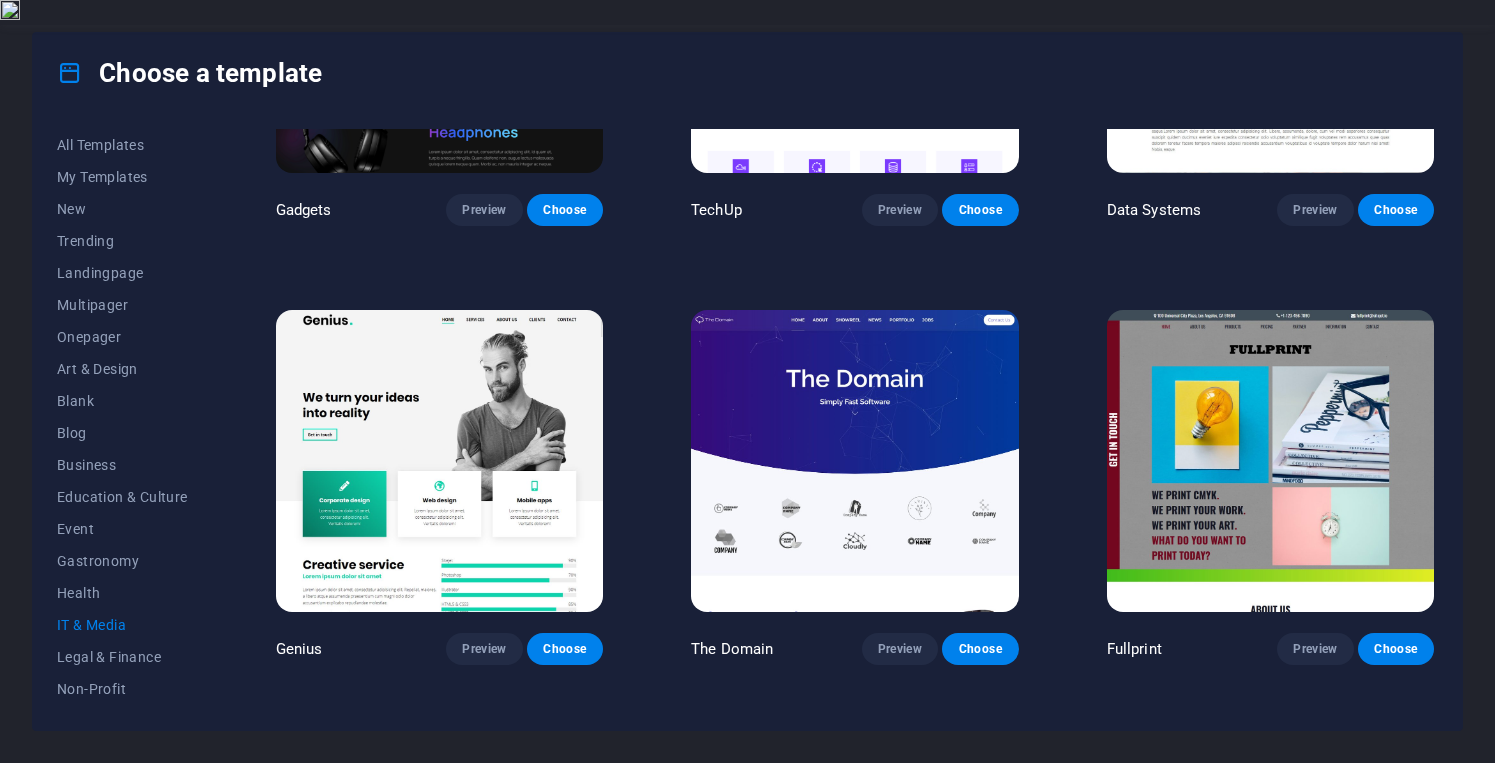 scroll, scrollTop: 1089, scrollLeft: 0, axis: vertical 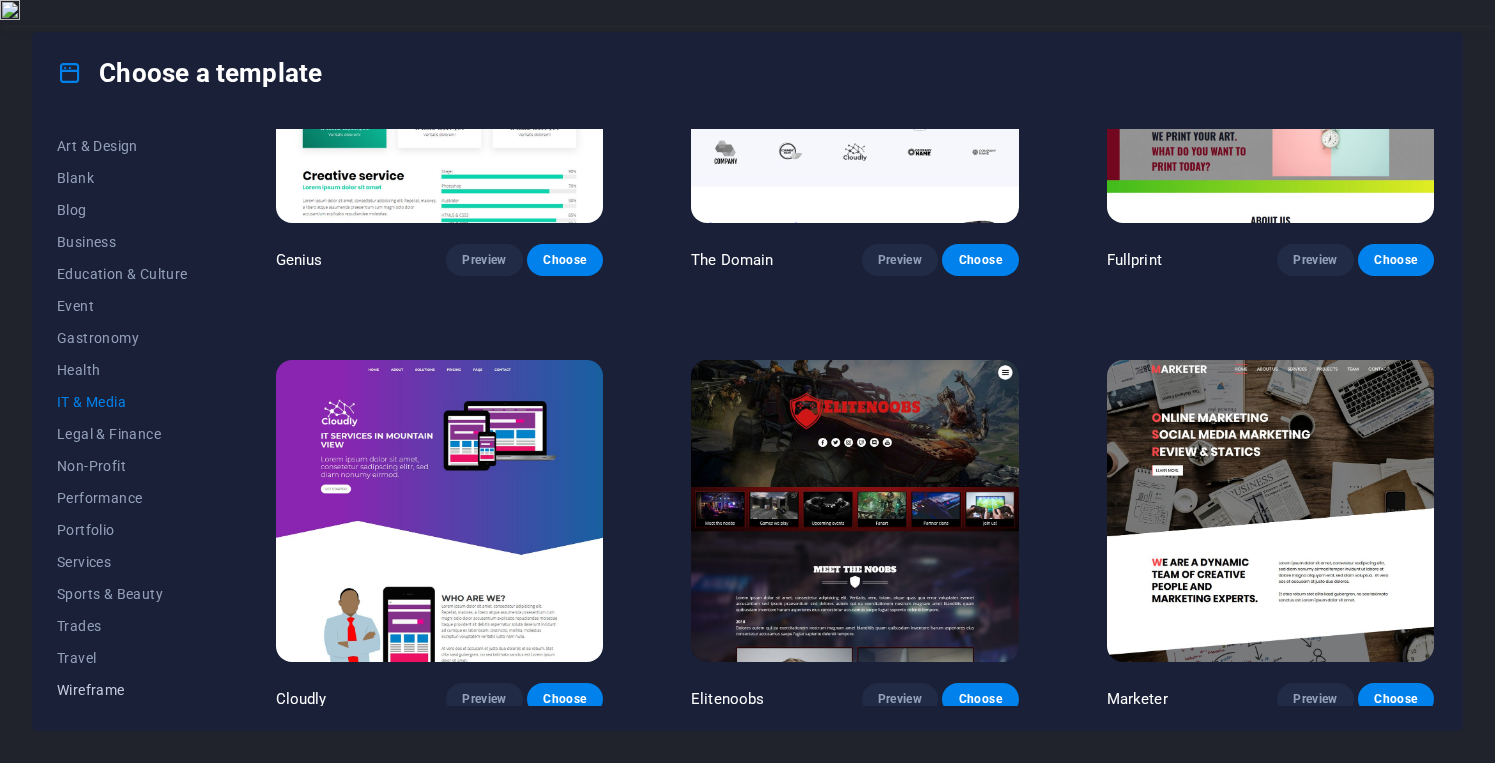 click on "Wireframe" at bounding box center (122, 690) 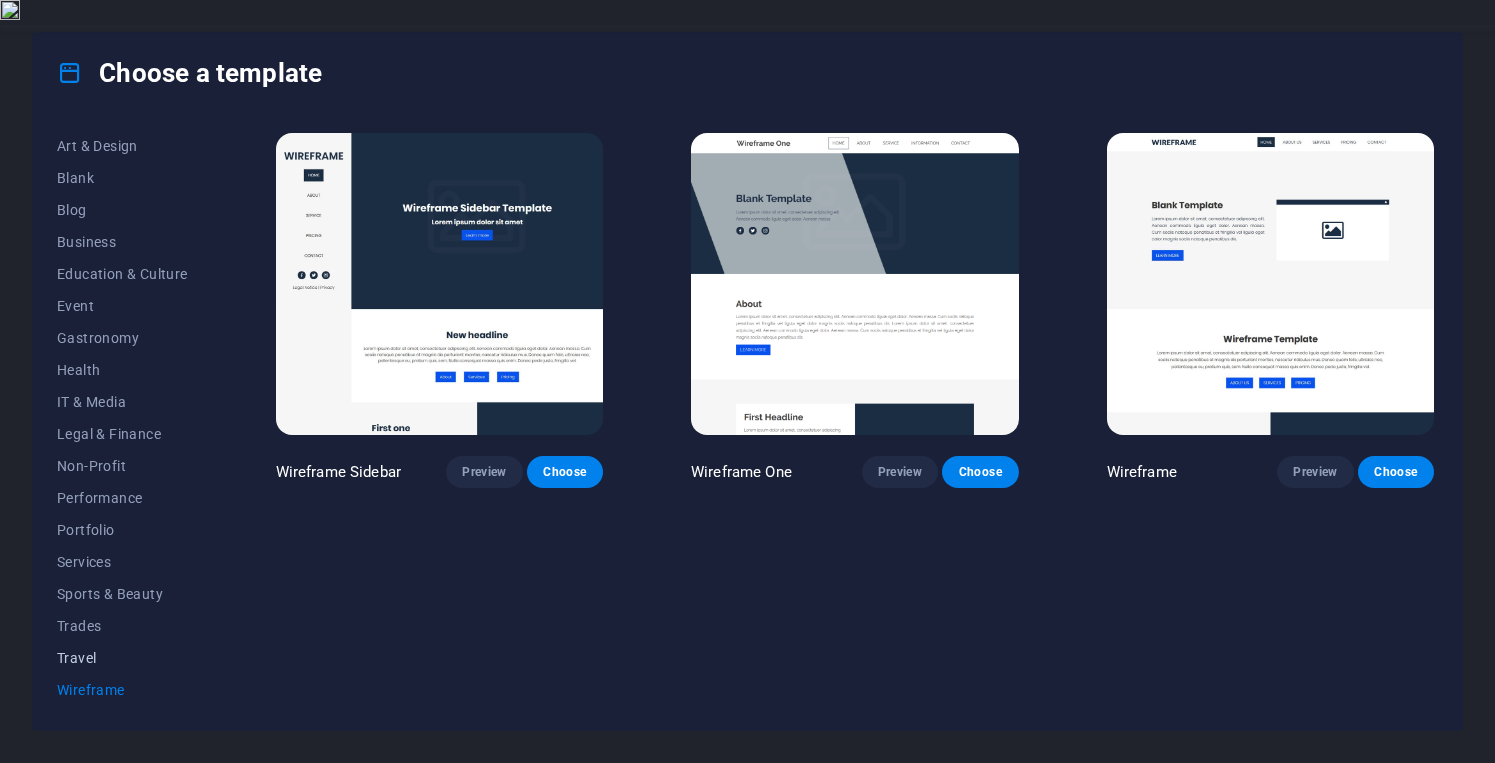 click on "Travel" at bounding box center [122, 658] 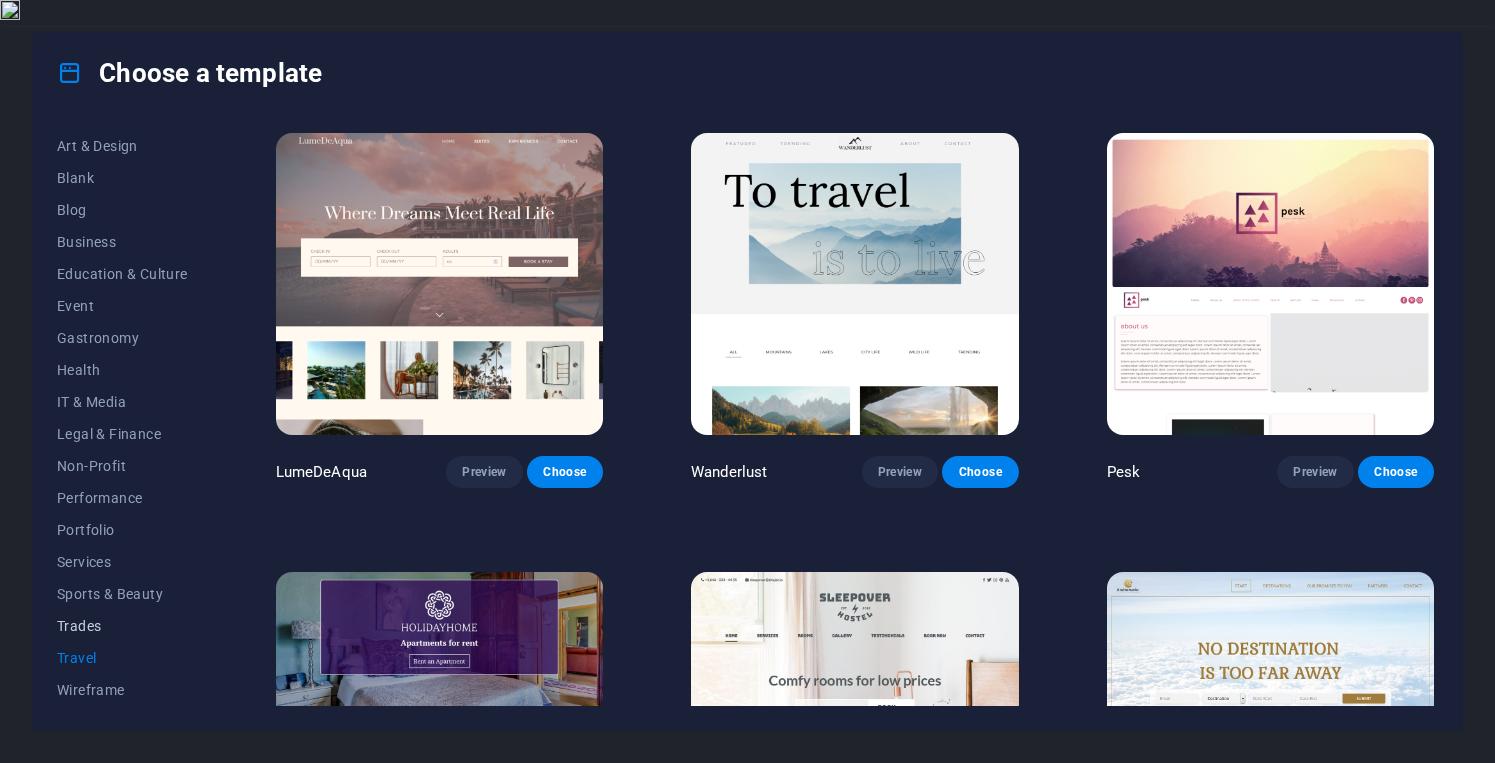 click on "Trades" at bounding box center [122, 626] 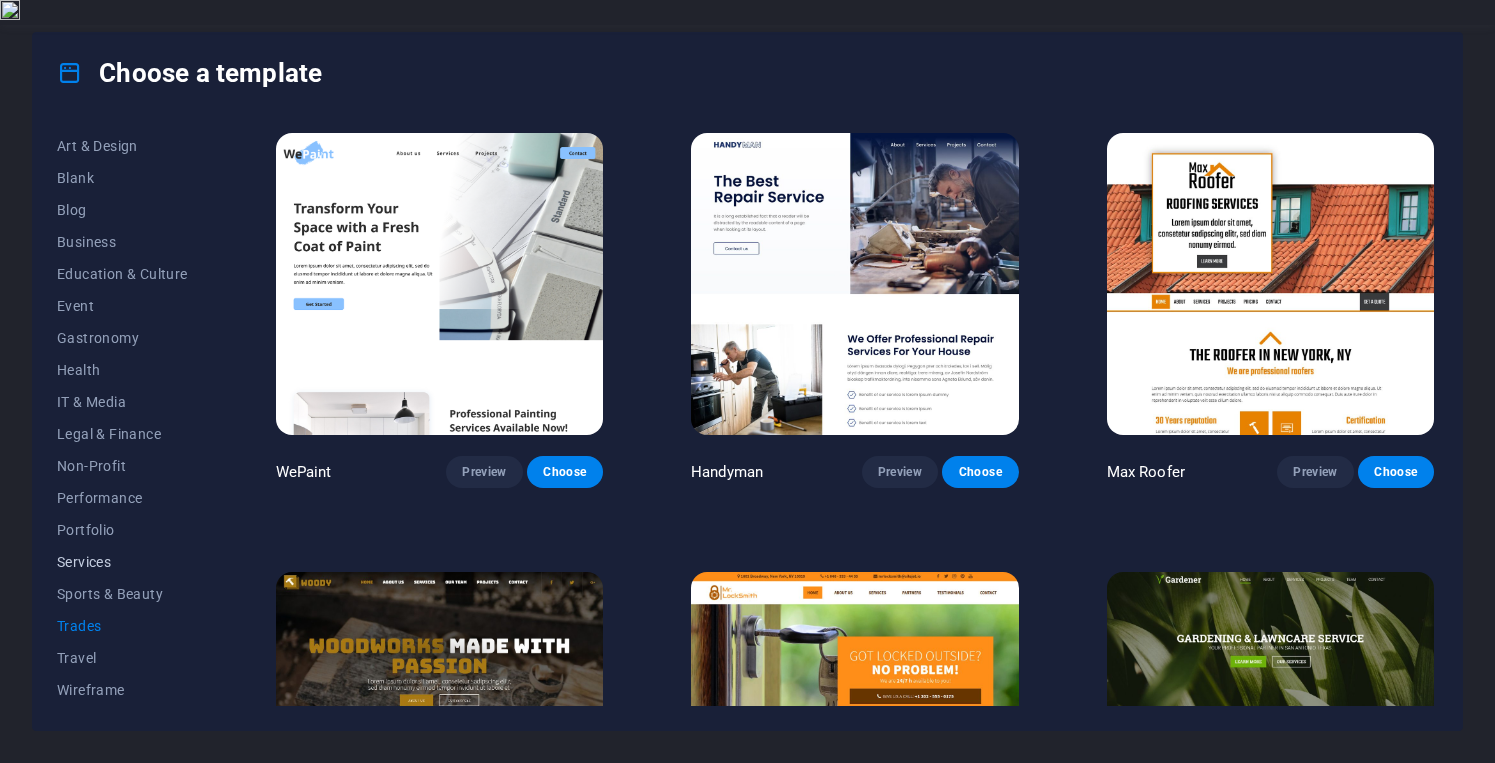 click on "Services" at bounding box center (122, 562) 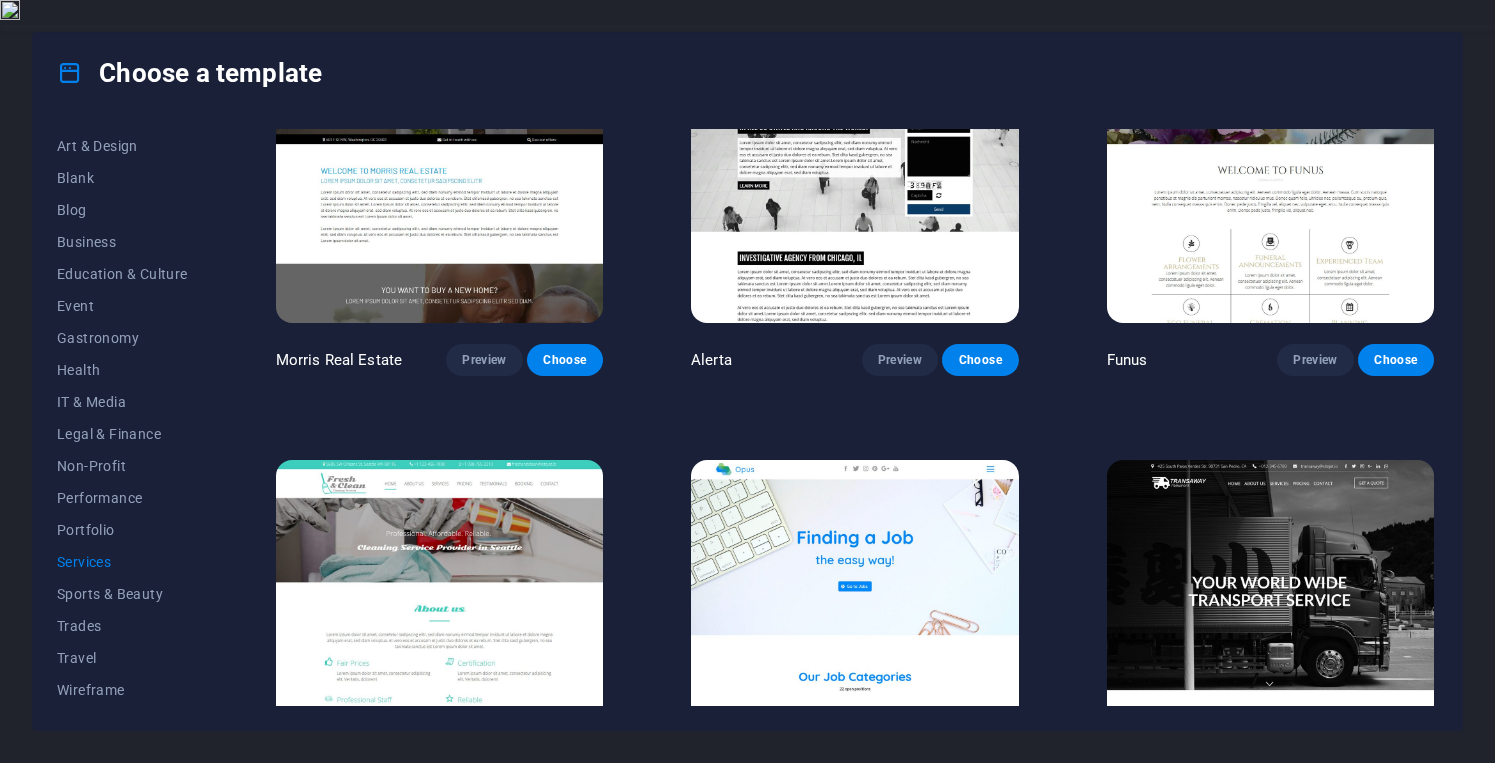 scroll, scrollTop: 2398, scrollLeft: 0, axis: vertical 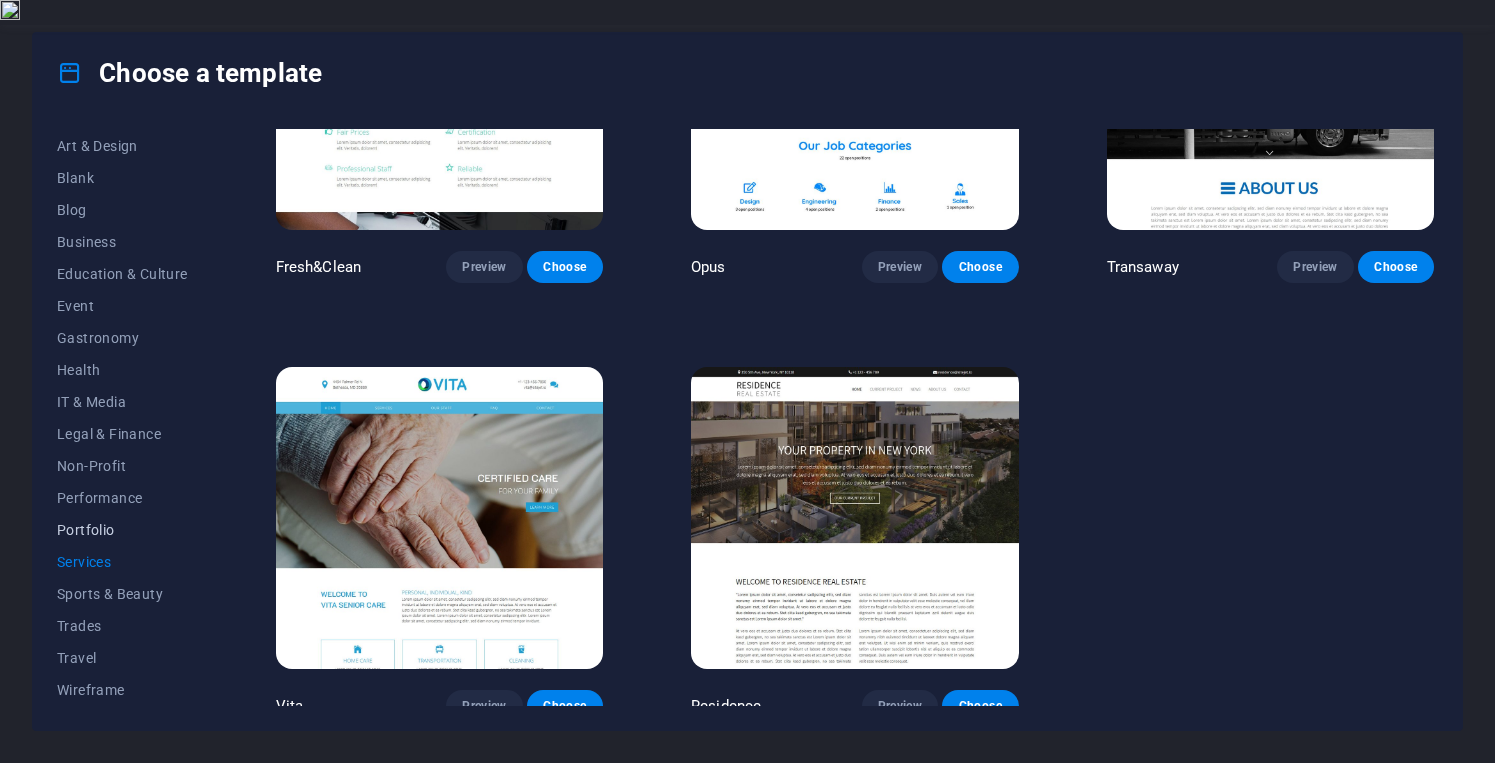 click on "Portfolio" at bounding box center [122, 530] 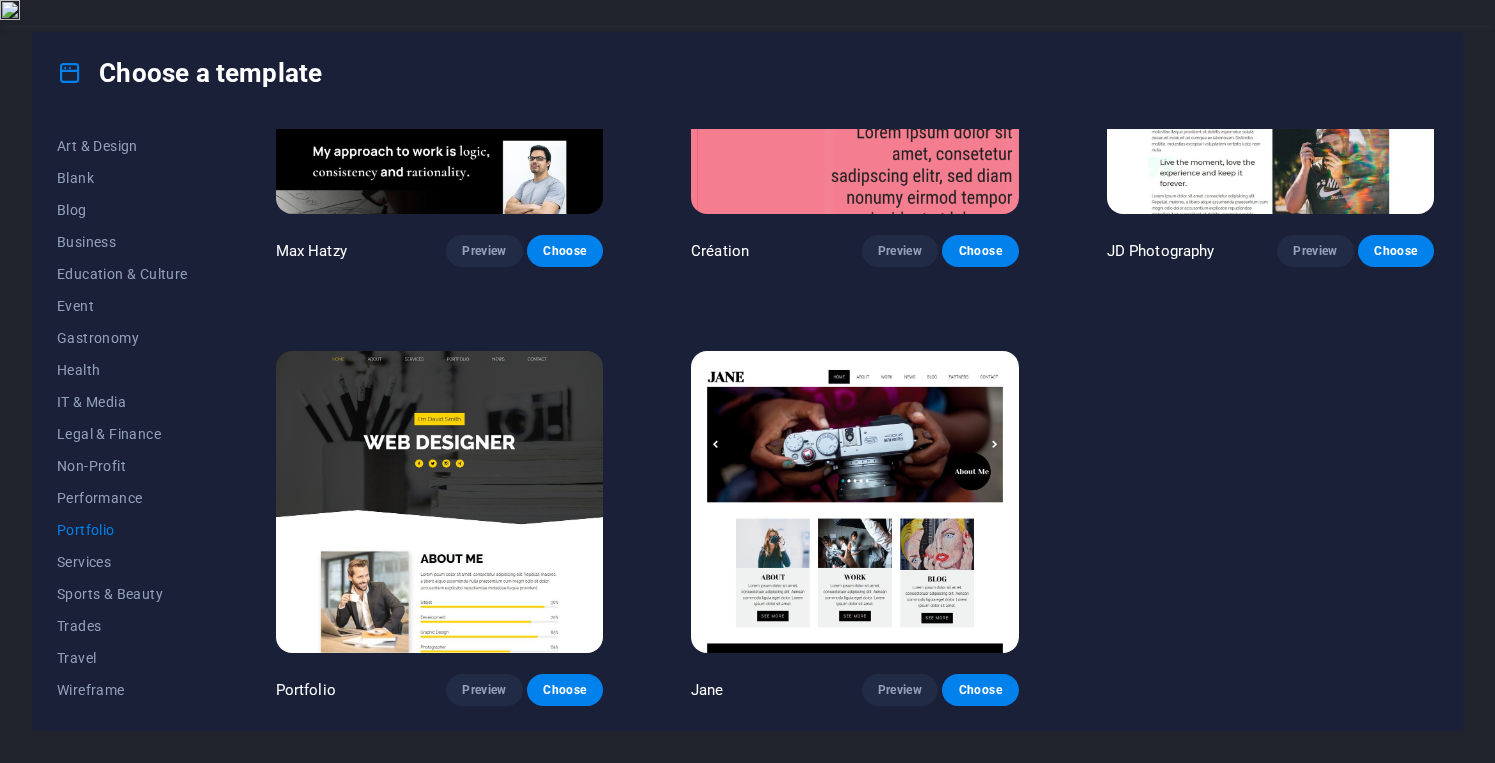 scroll, scrollTop: 652, scrollLeft: 0, axis: vertical 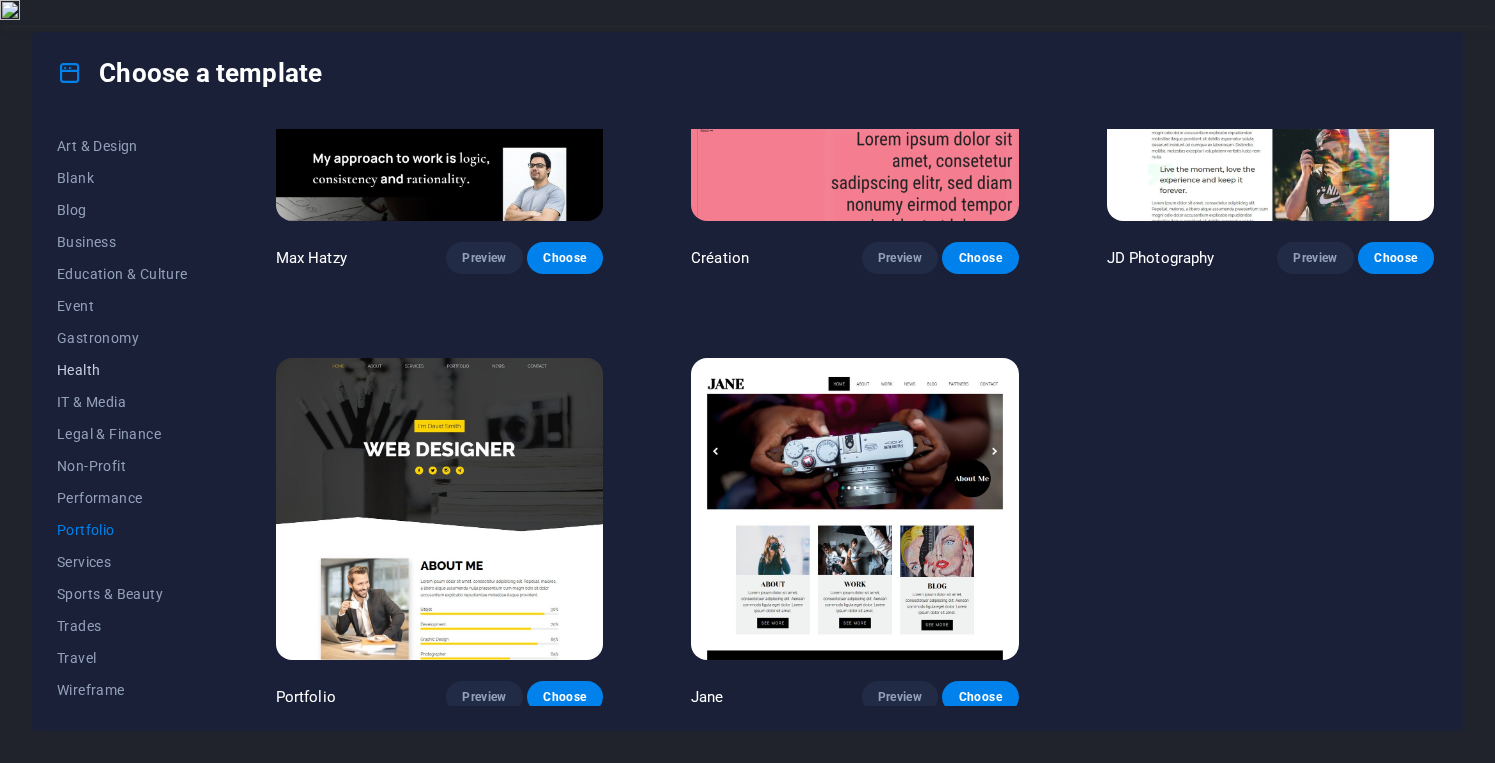 click on "Health" at bounding box center [122, 370] 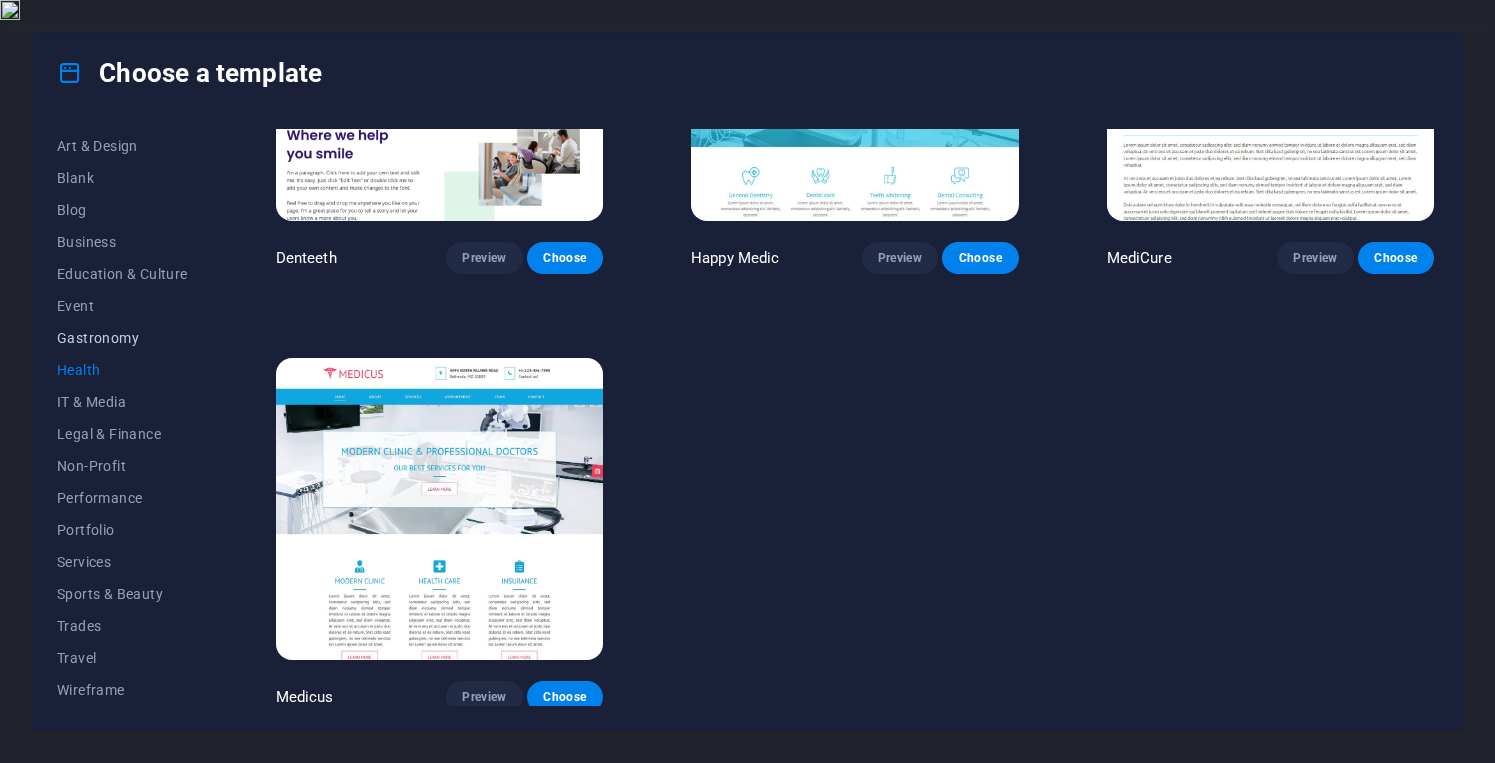 click on "Gastronomy" at bounding box center (122, 338) 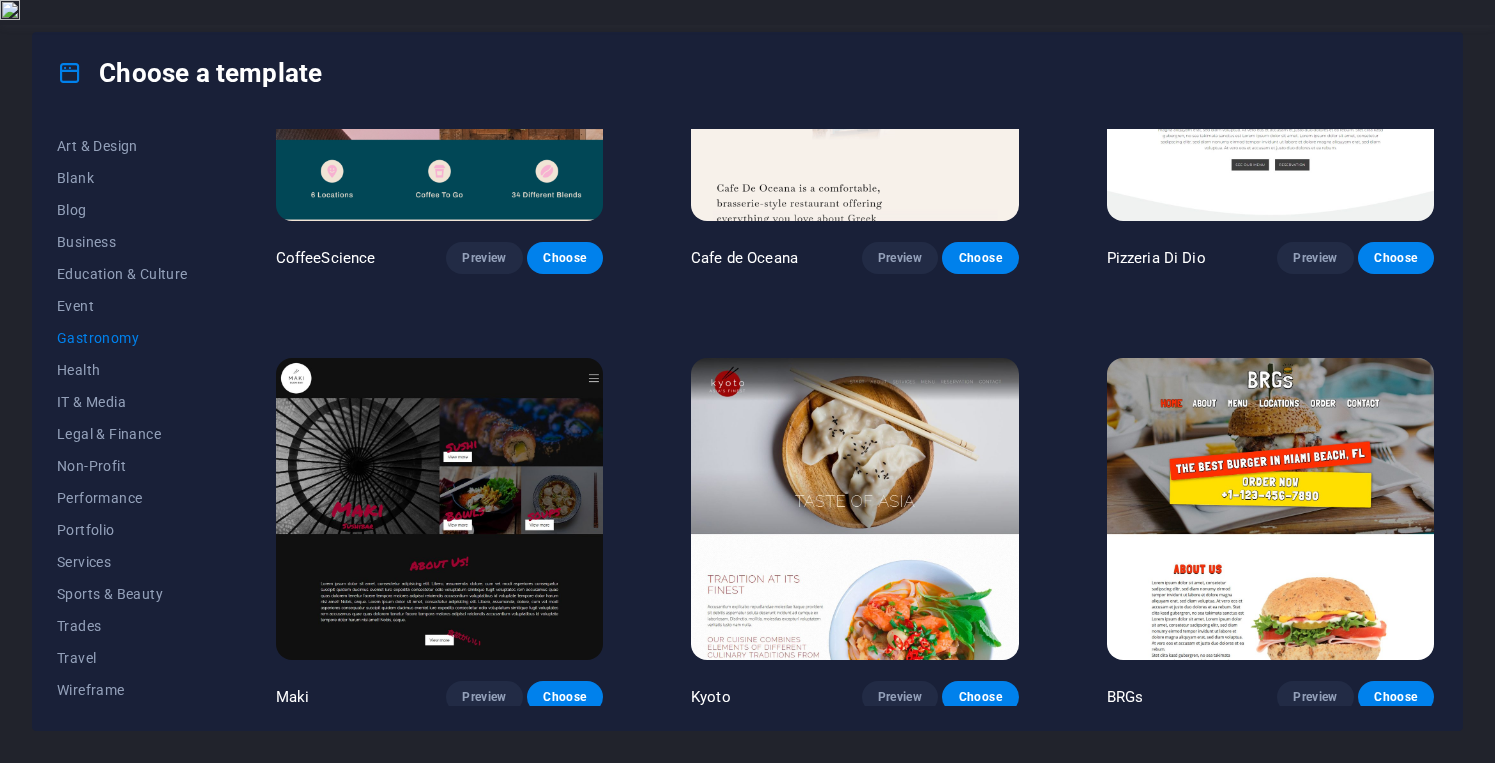 scroll, scrollTop: 1962, scrollLeft: 0, axis: vertical 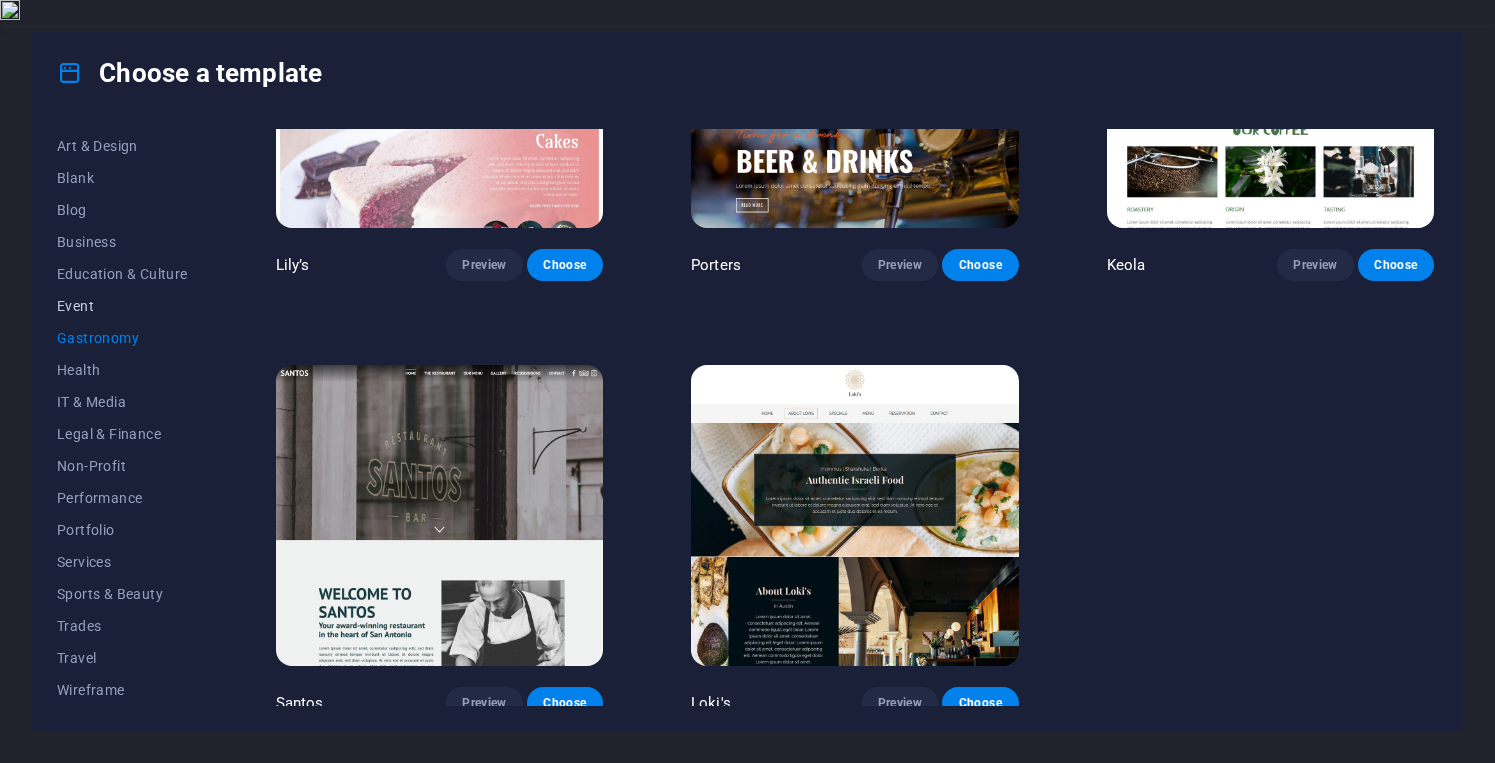 click on "Event" at bounding box center [122, 306] 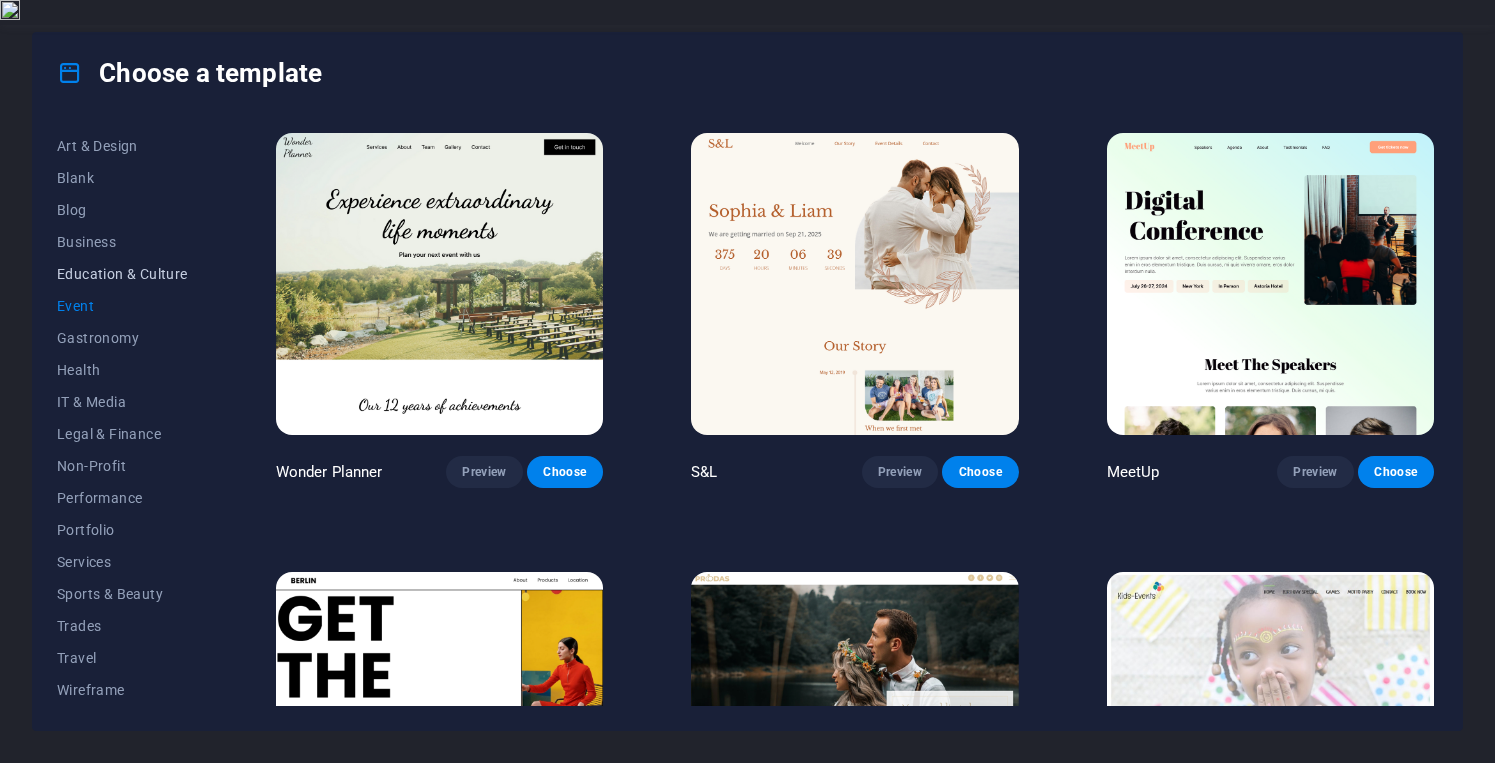 click on "Education & Culture" at bounding box center [122, 274] 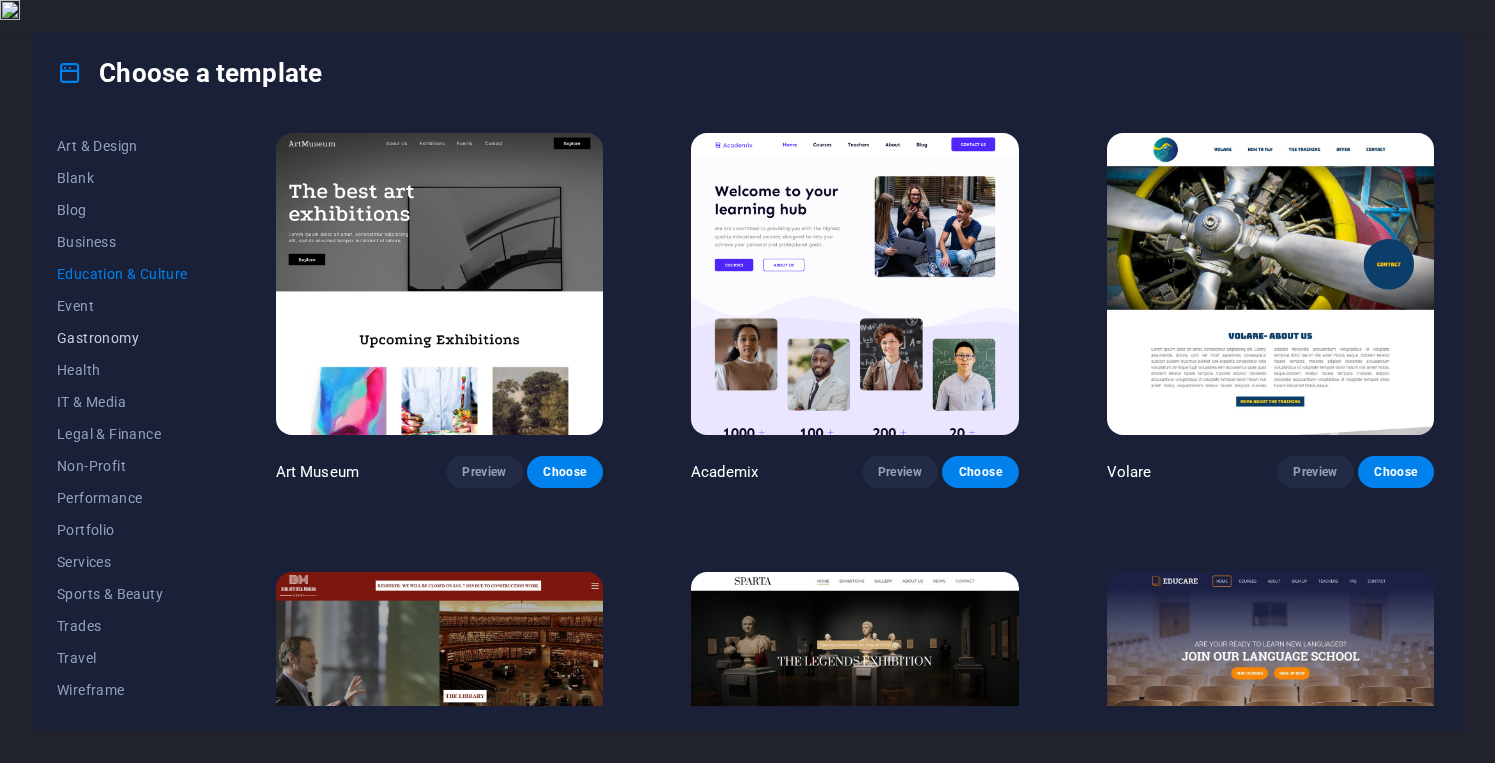 scroll, scrollTop: 0, scrollLeft: 0, axis: both 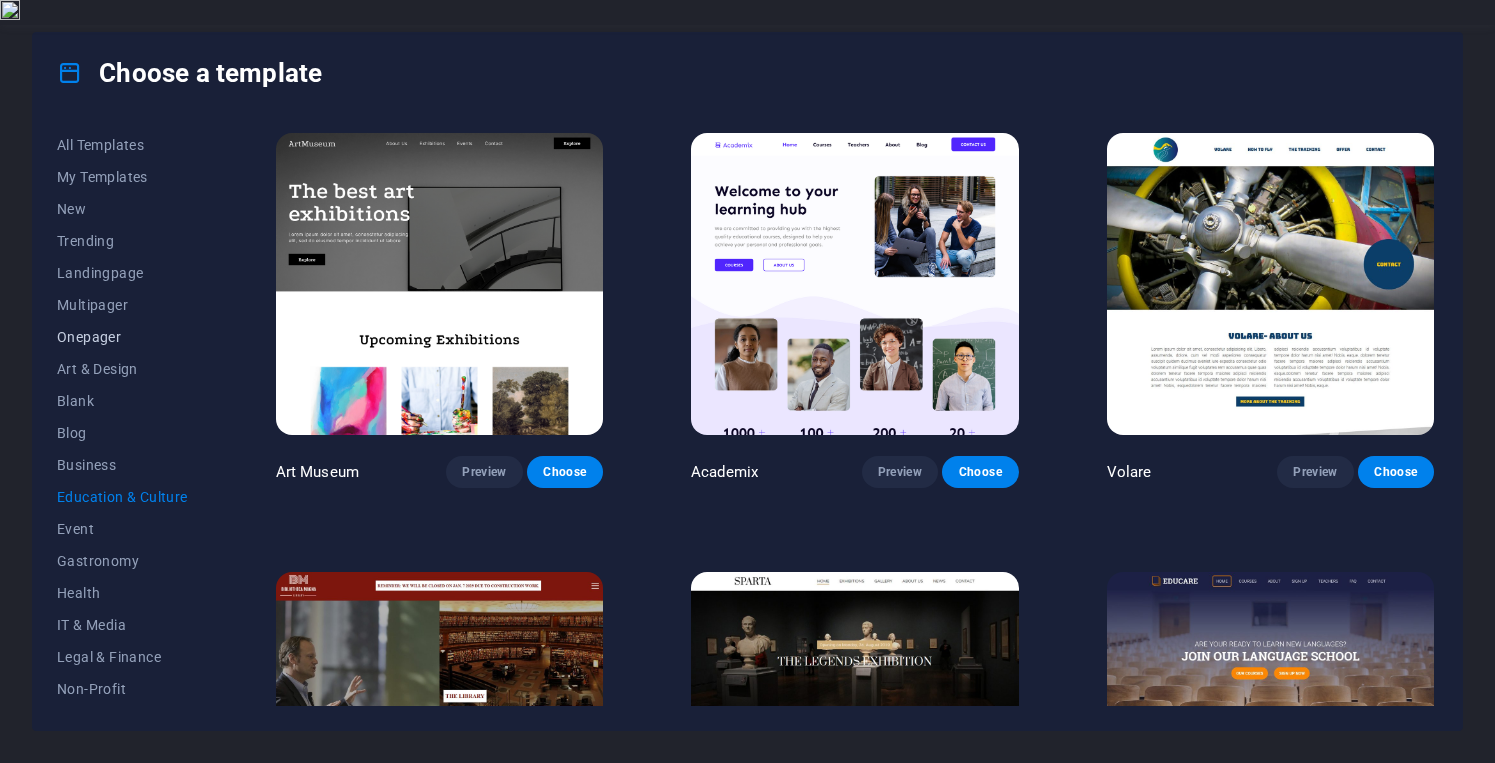 click on "Onepager" at bounding box center (122, 337) 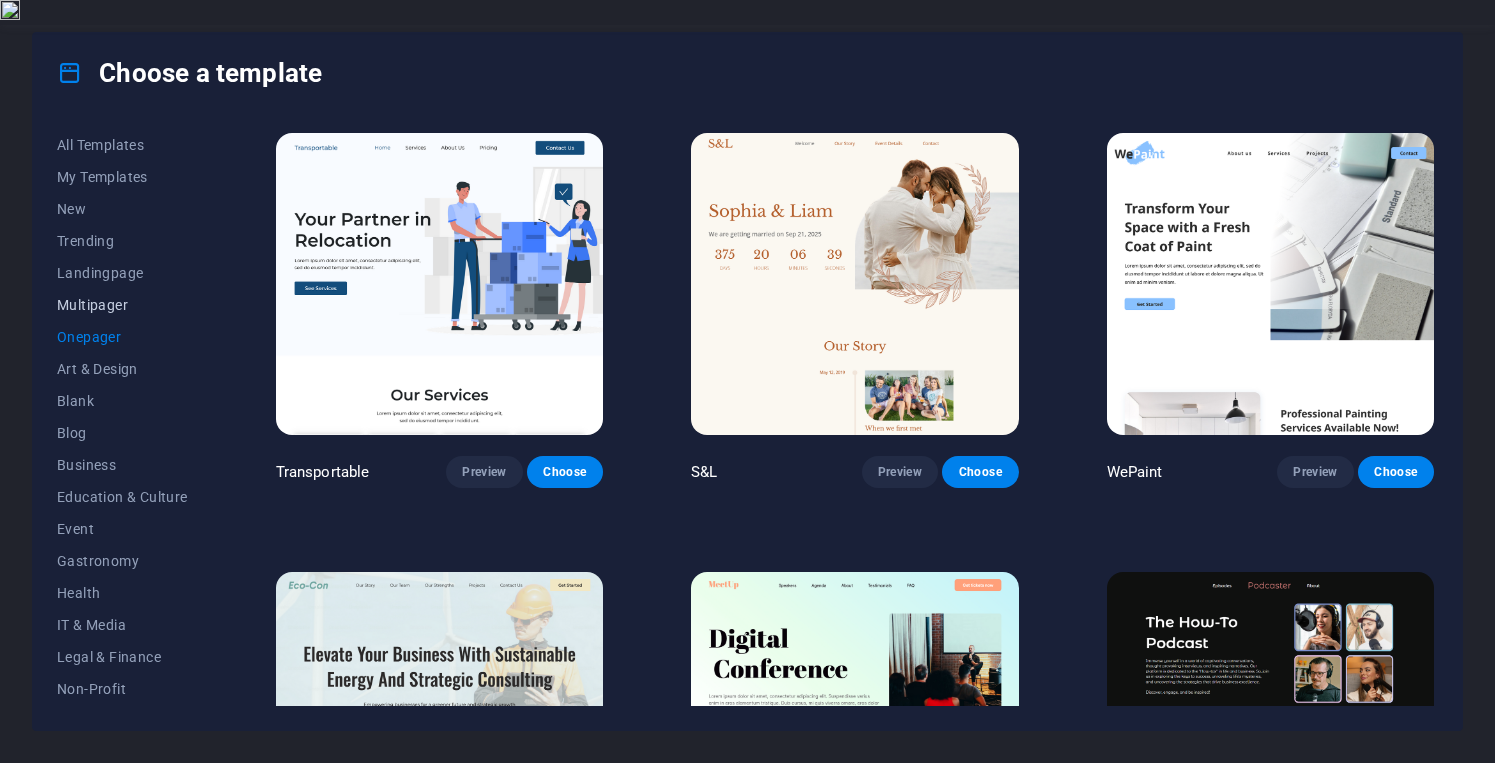 click on "Multipager" at bounding box center (122, 305) 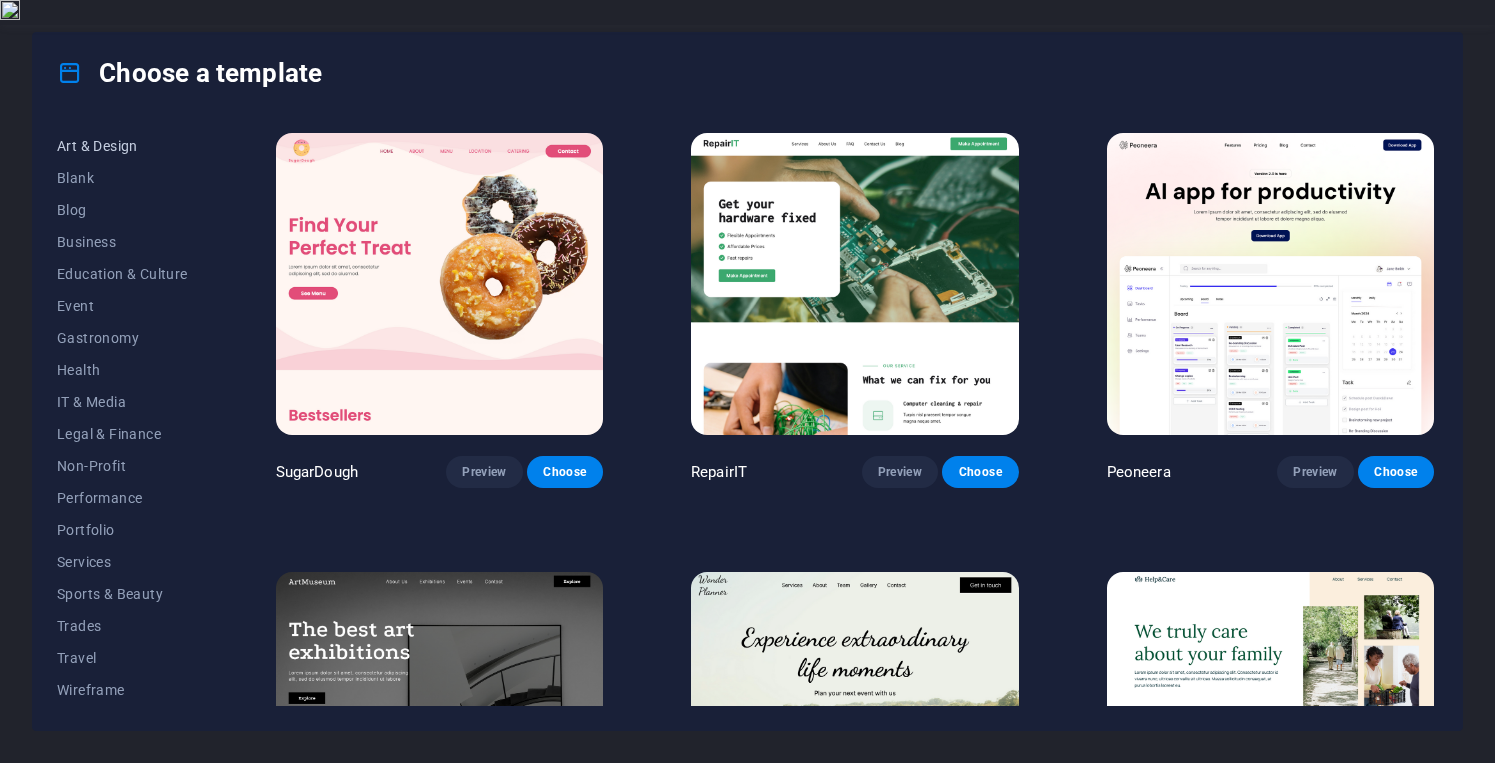 scroll, scrollTop: 0, scrollLeft: 0, axis: both 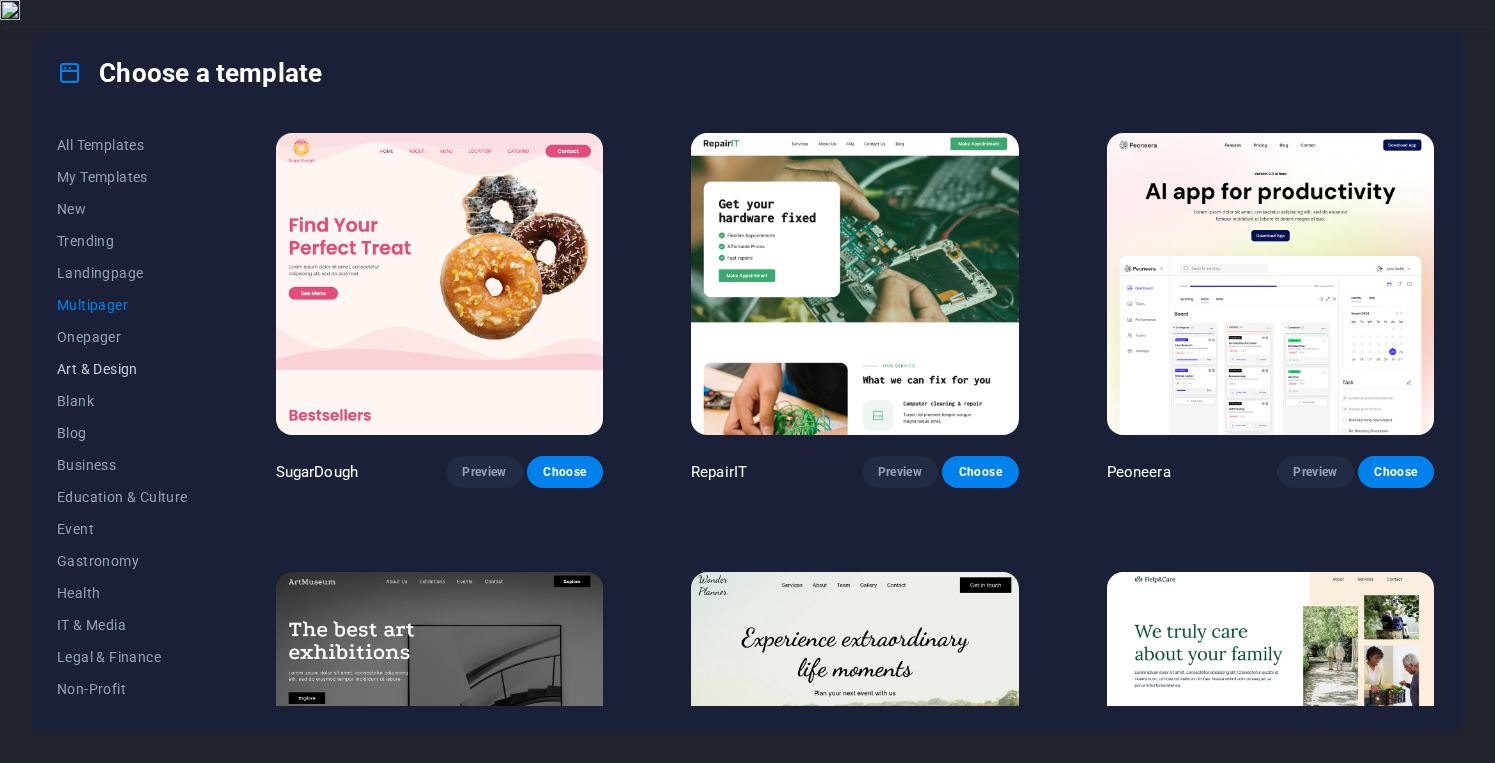click on "Art & Design" at bounding box center [122, 369] 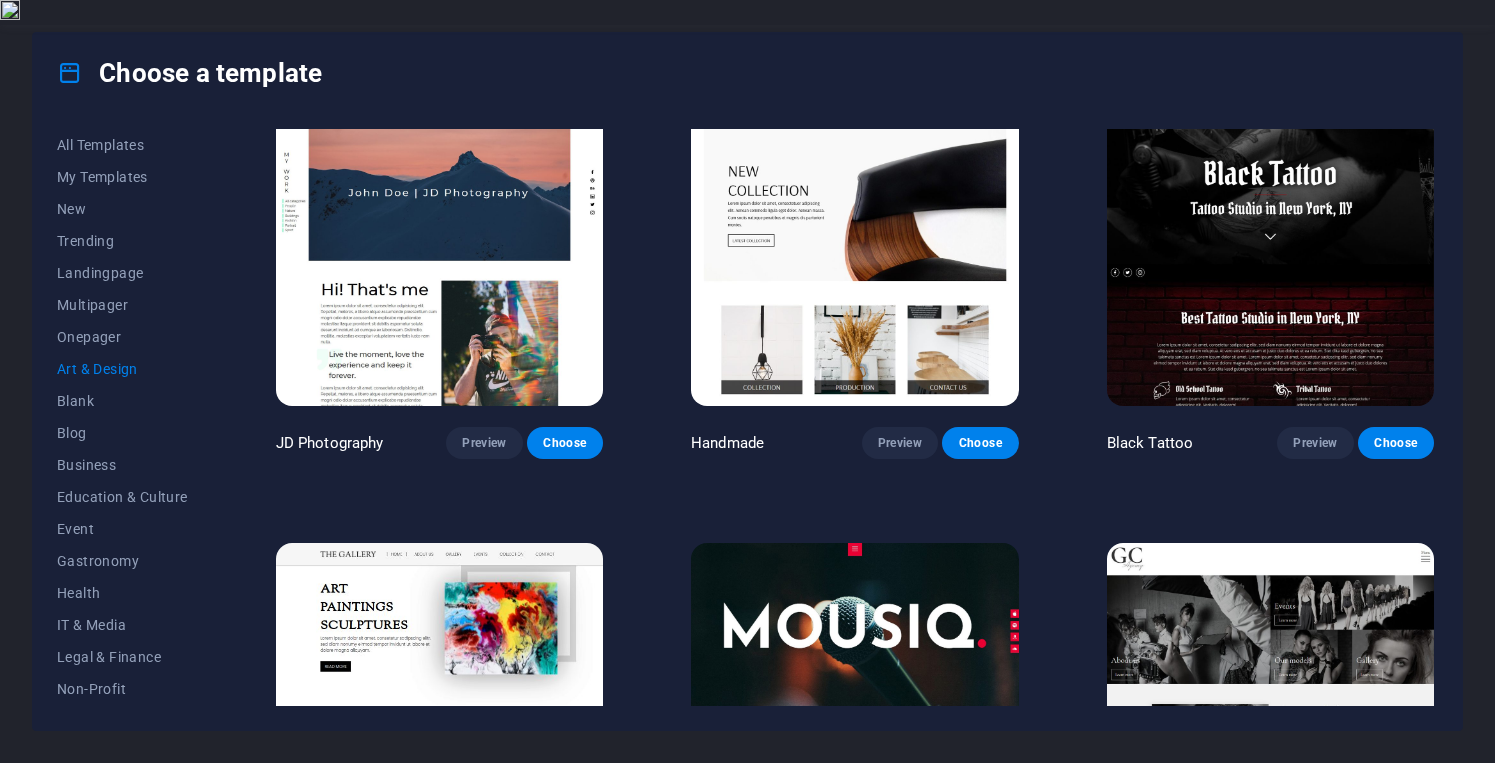 scroll, scrollTop: 700, scrollLeft: 0, axis: vertical 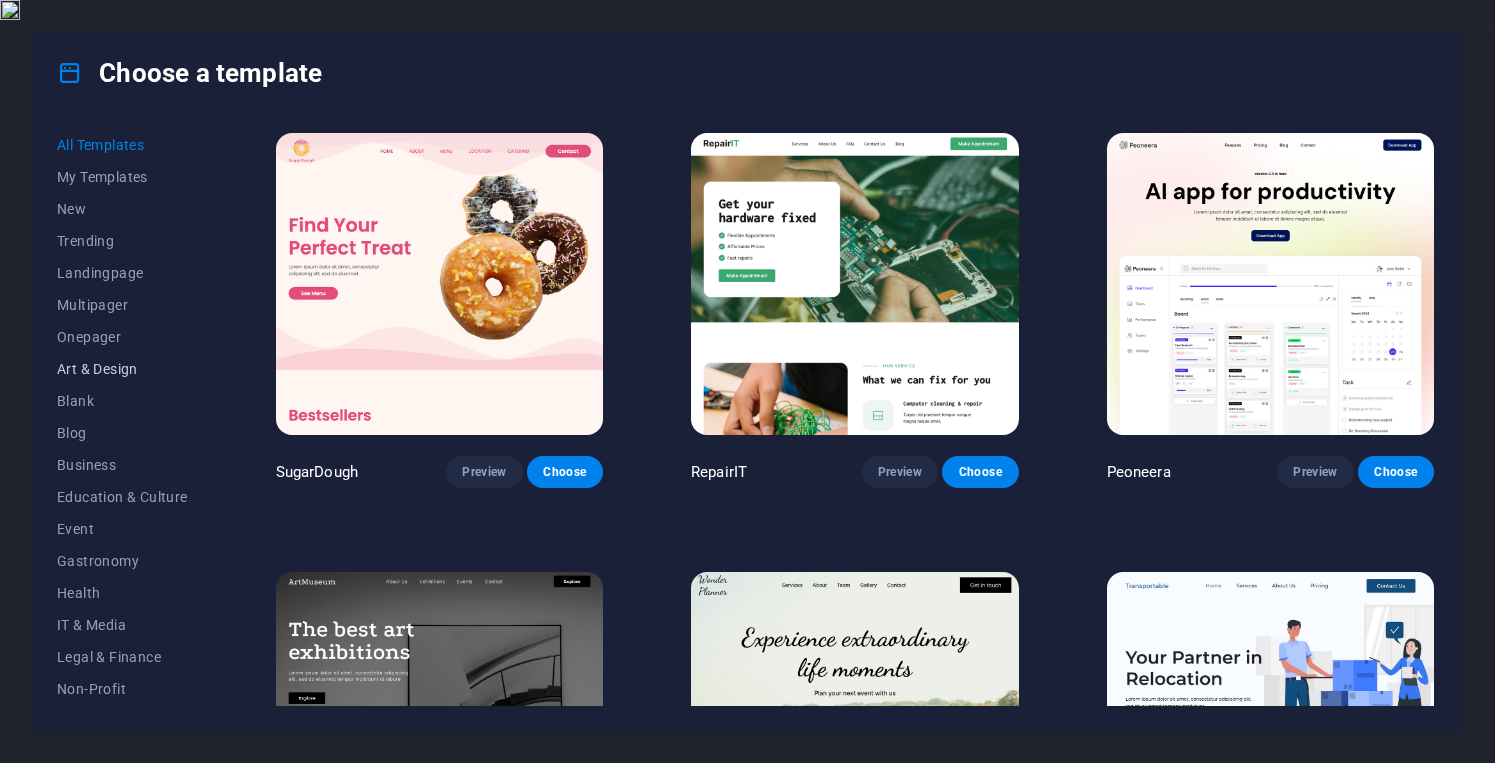 click on "Art & Design" at bounding box center (122, 369) 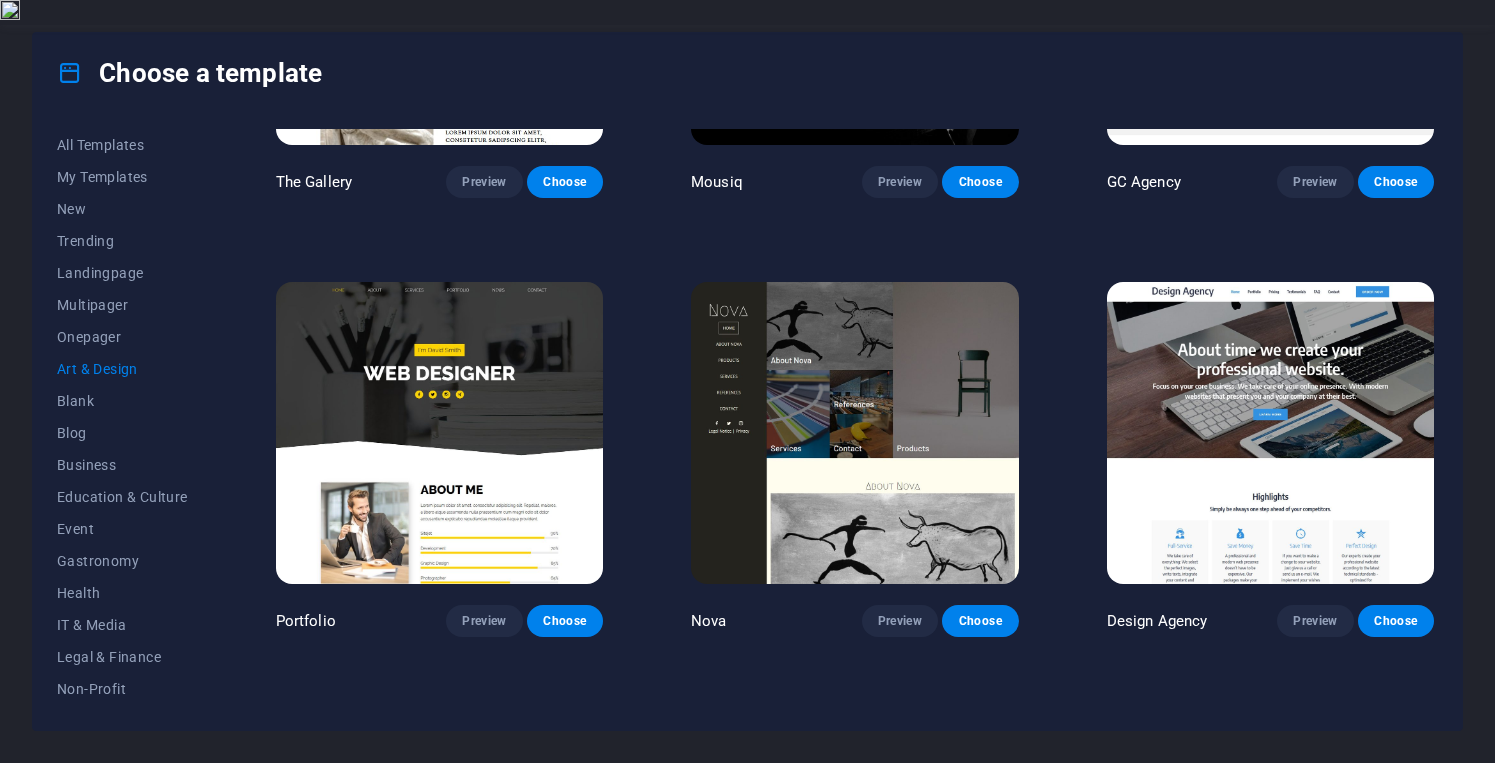 scroll, scrollTop: 1525, scrollLeft: 0, axis: vertical 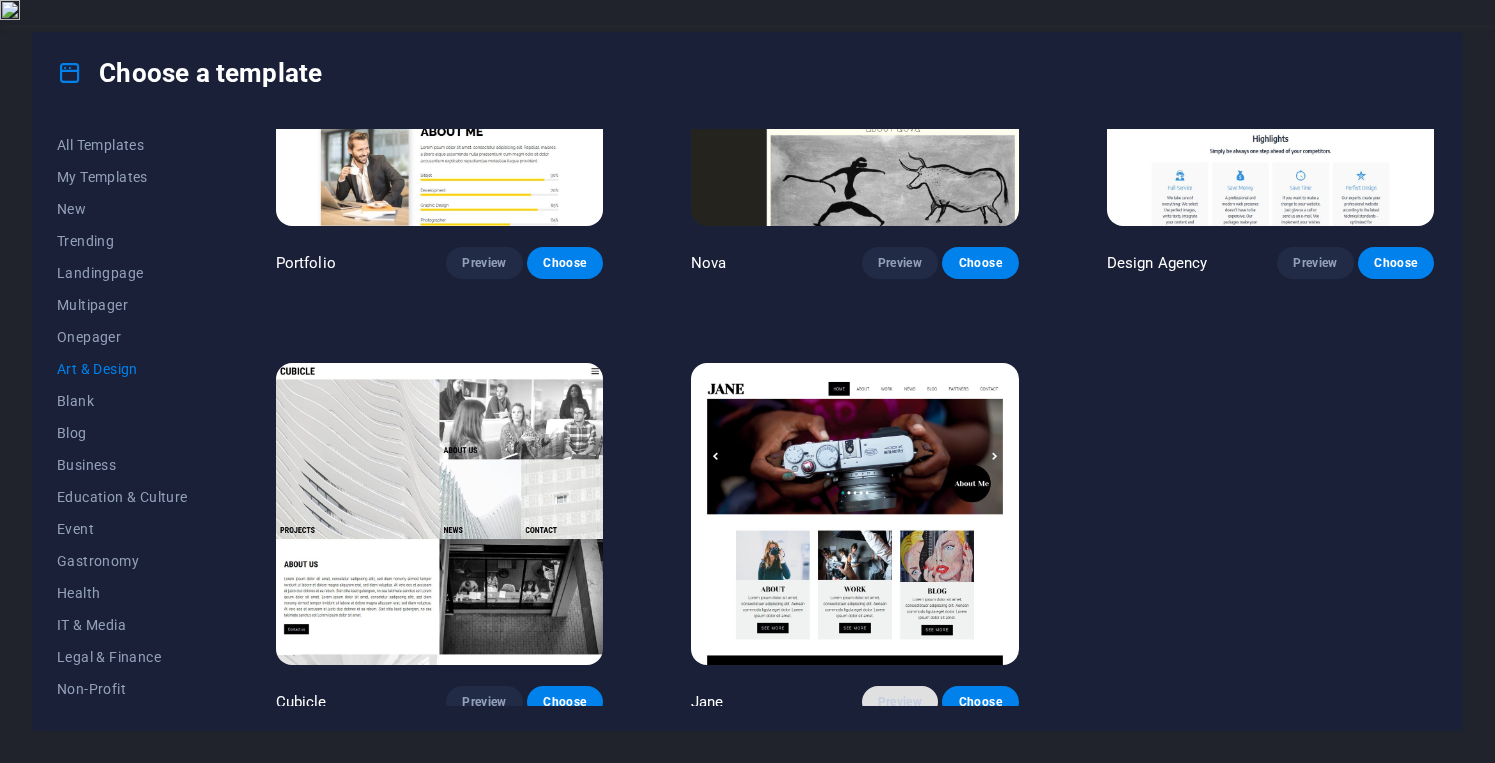 click on "Preview" at bounding box center (900, 702) 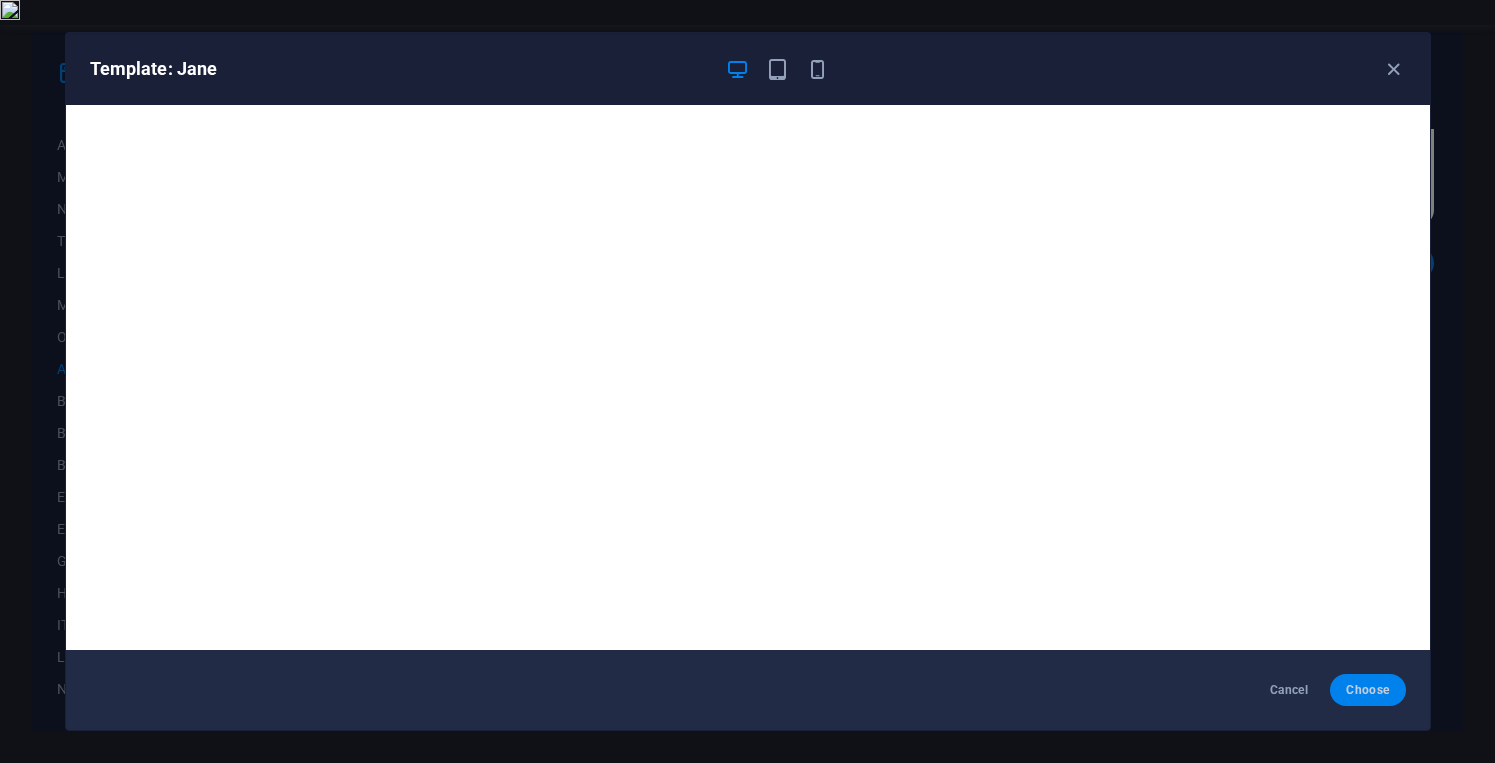 click on "Choose" at bounding box center (1367, 690) 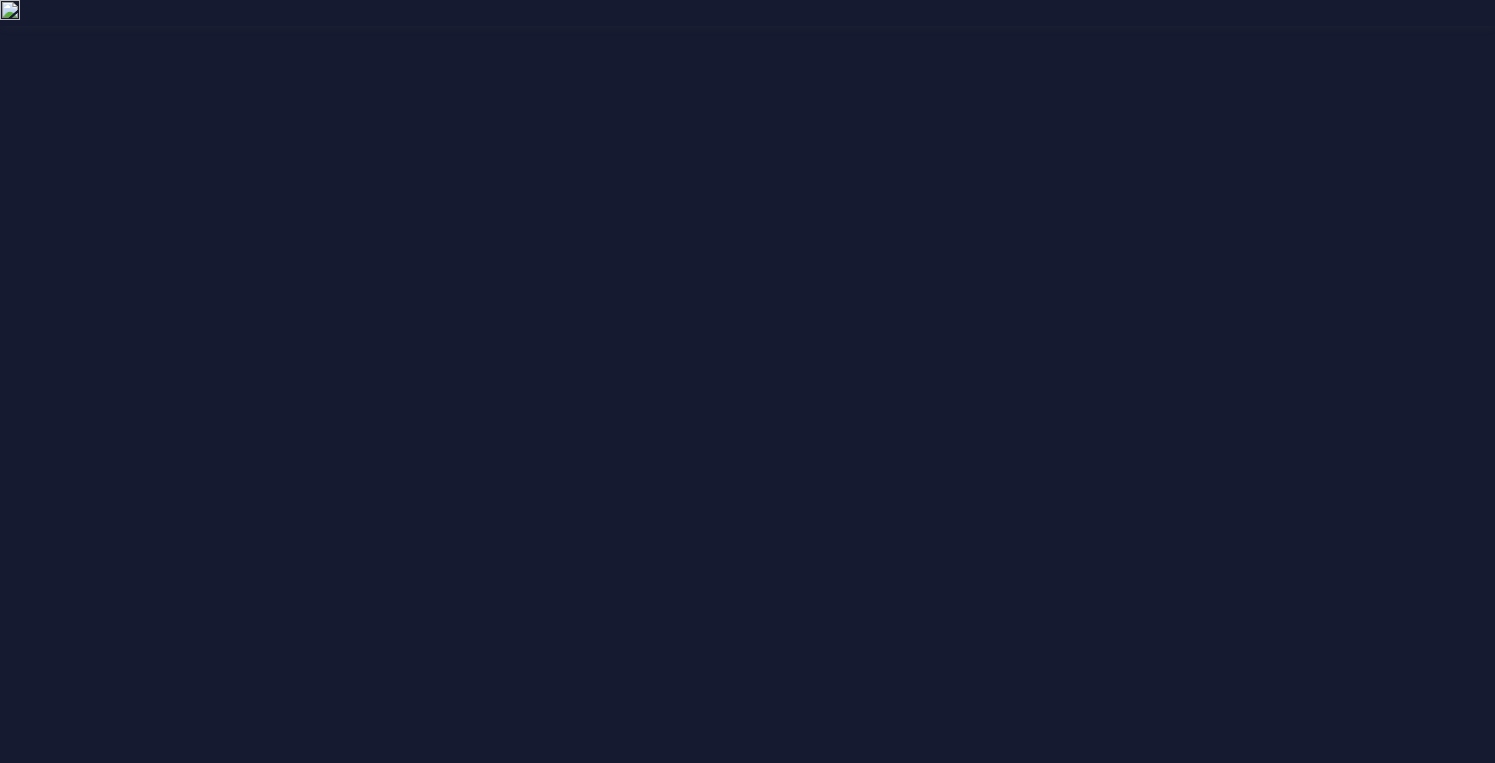 scroll, scrollTop: 0, scrollLeft: 0, axis: both 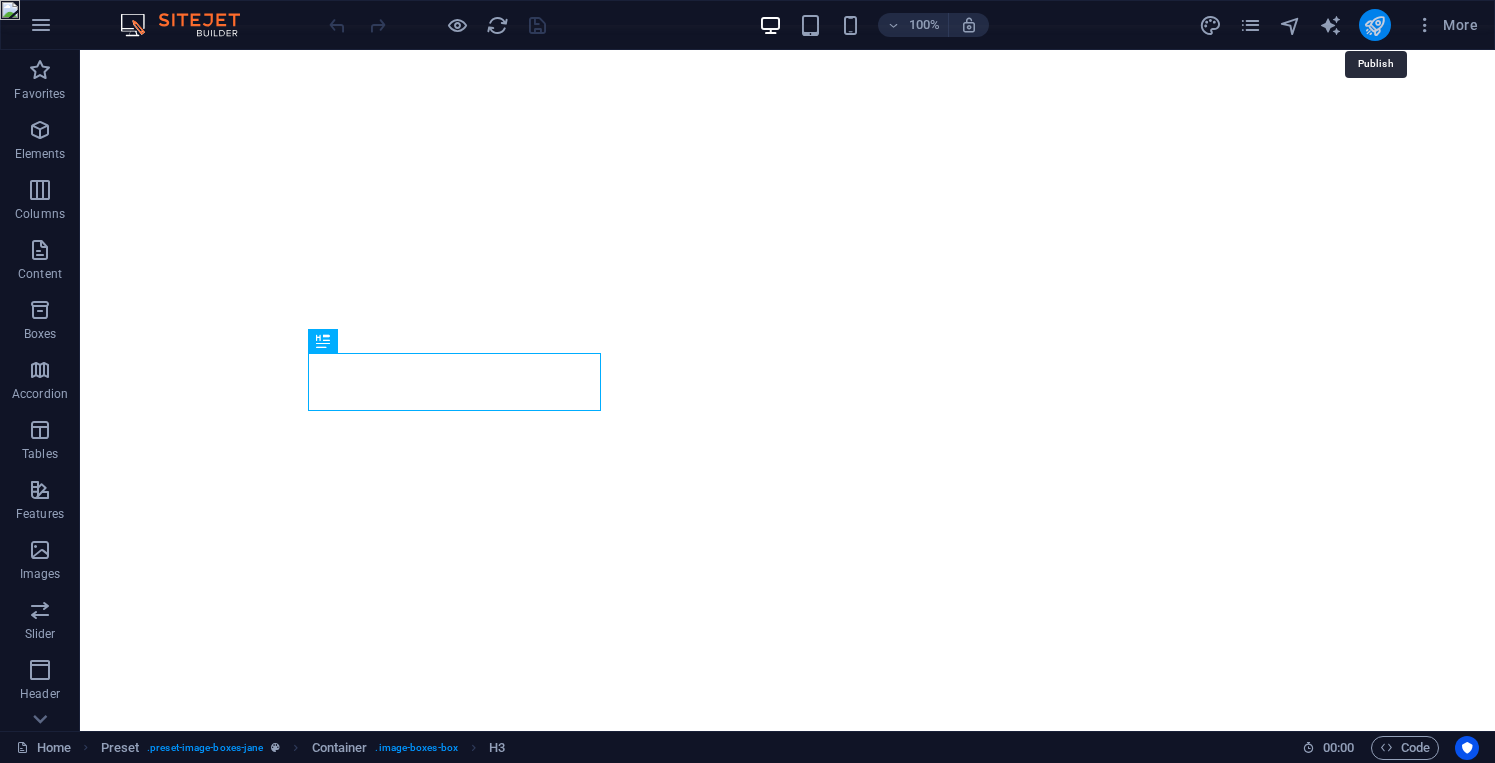 click at bounding box center [1374, 25] 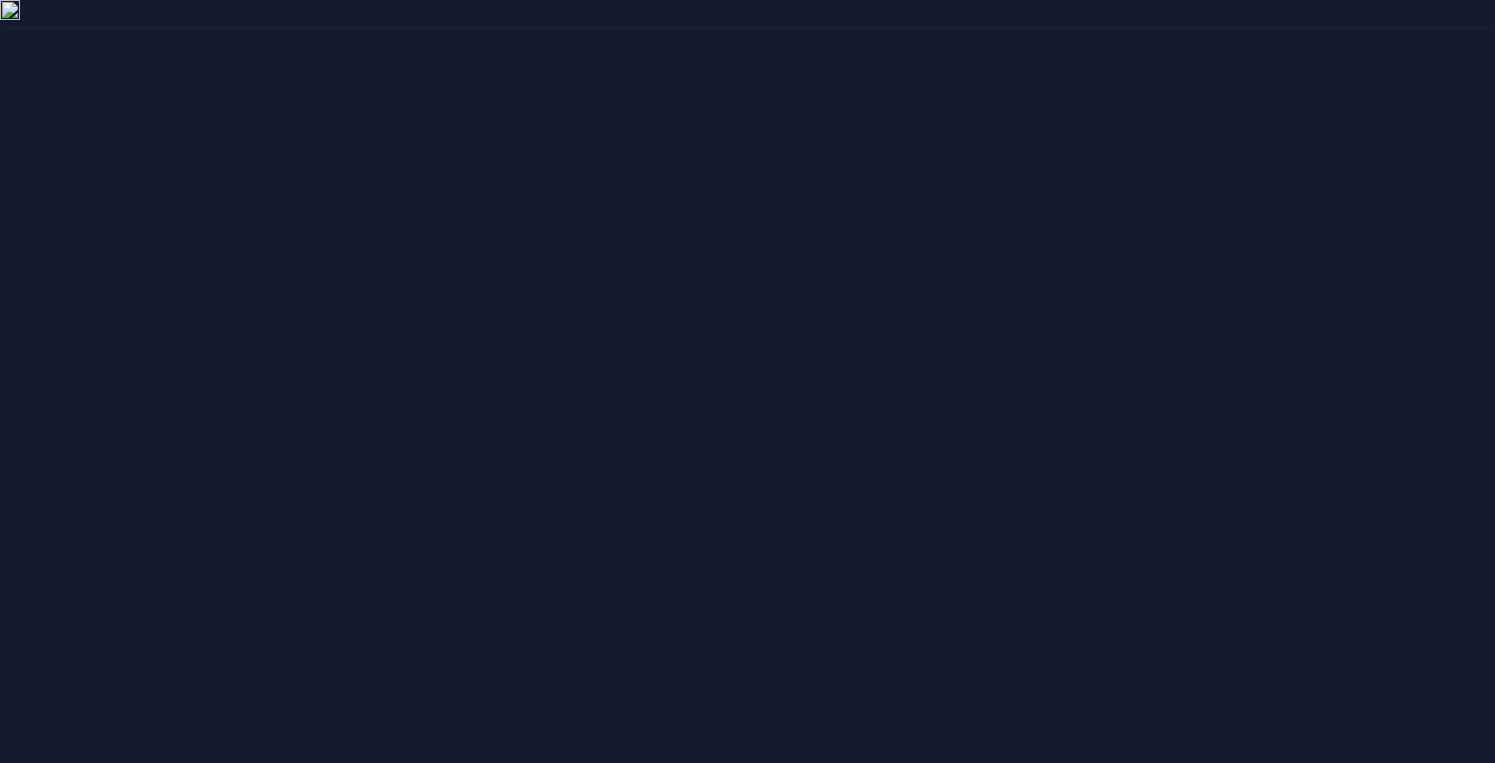 scroll, scrollTop: 0, scrollLeft: 0, axis: both 